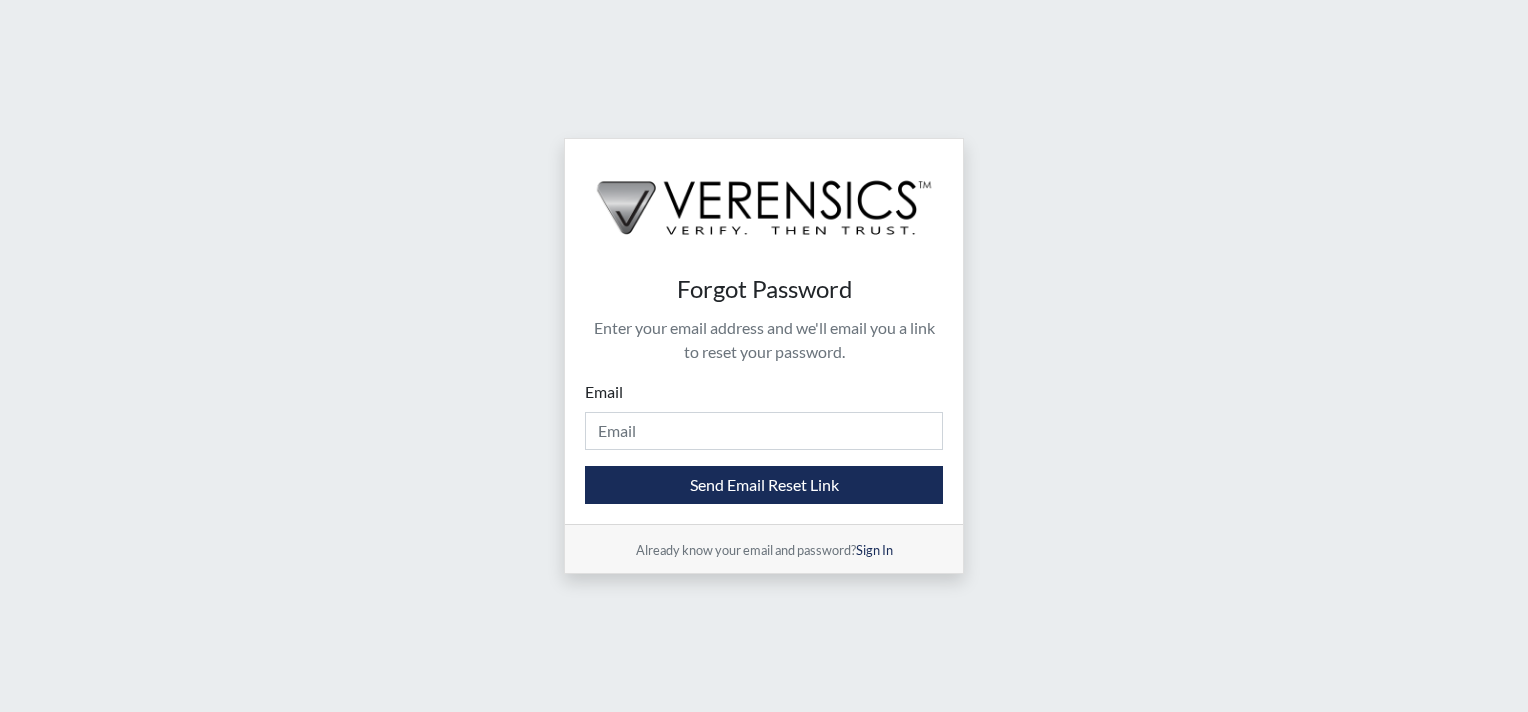 scroll, scrollTop: 0, scrollLeft: 0, axis: both 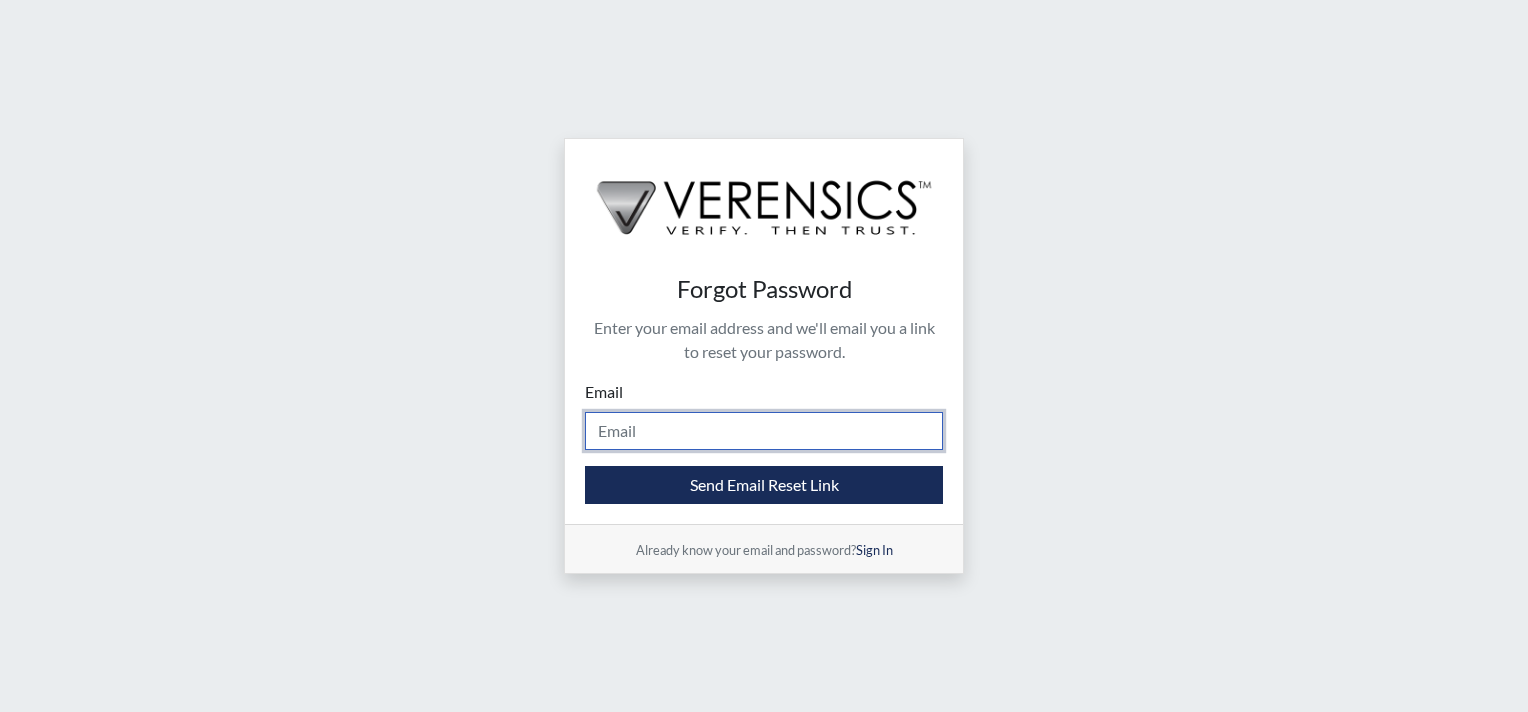 click on "Email" at bounding box center [764, 431] 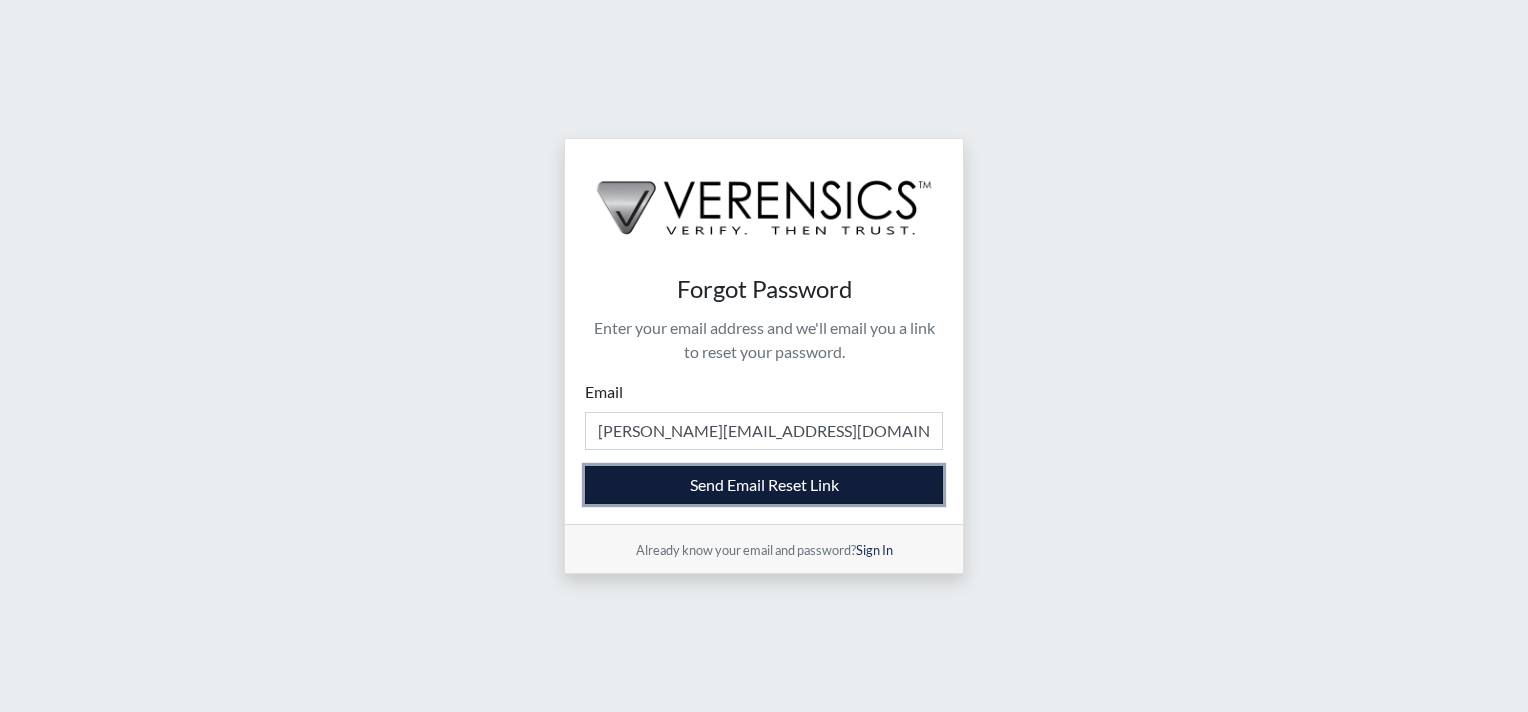 click on "Send Email Reset Link" at bounding box center [764, 485] 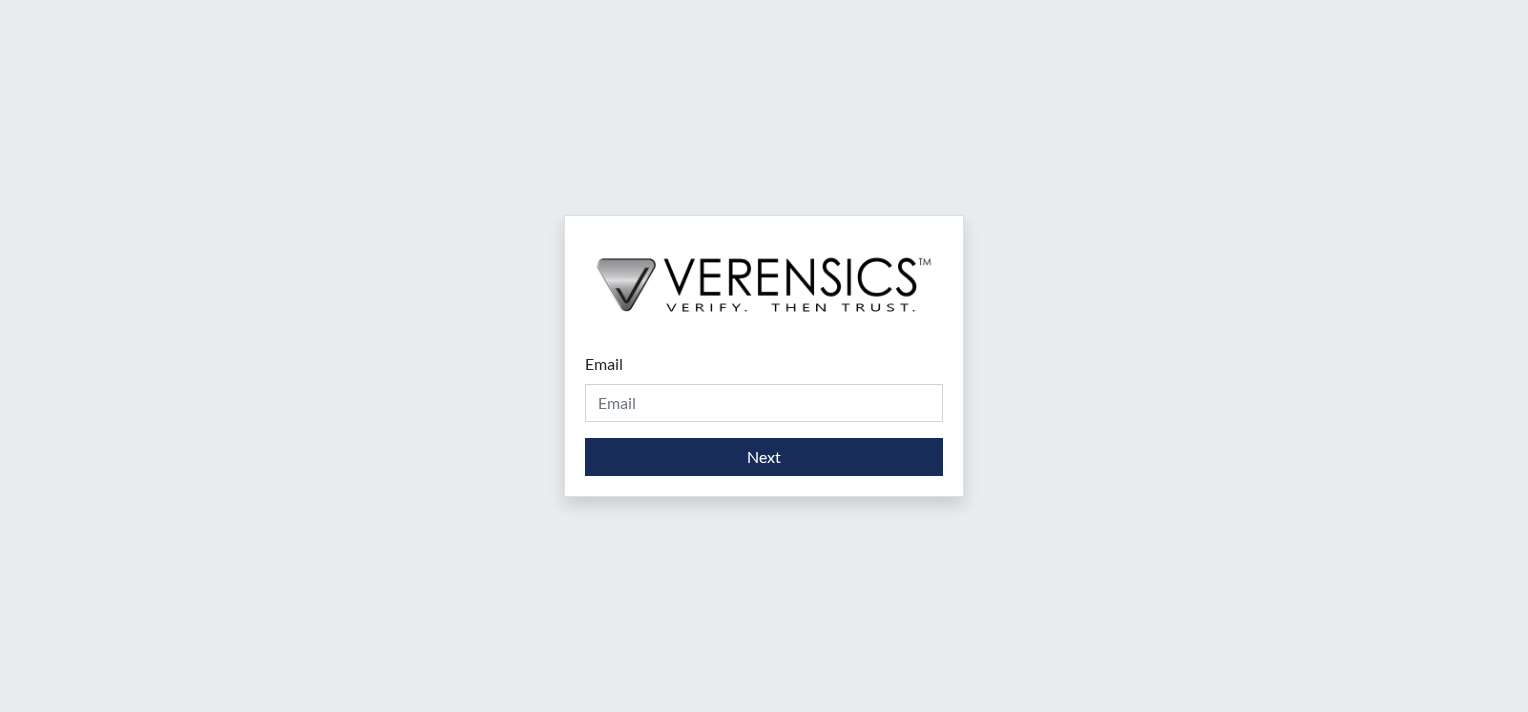 scroll, scrollTop: 0, scrollLeft: 0, axis: both 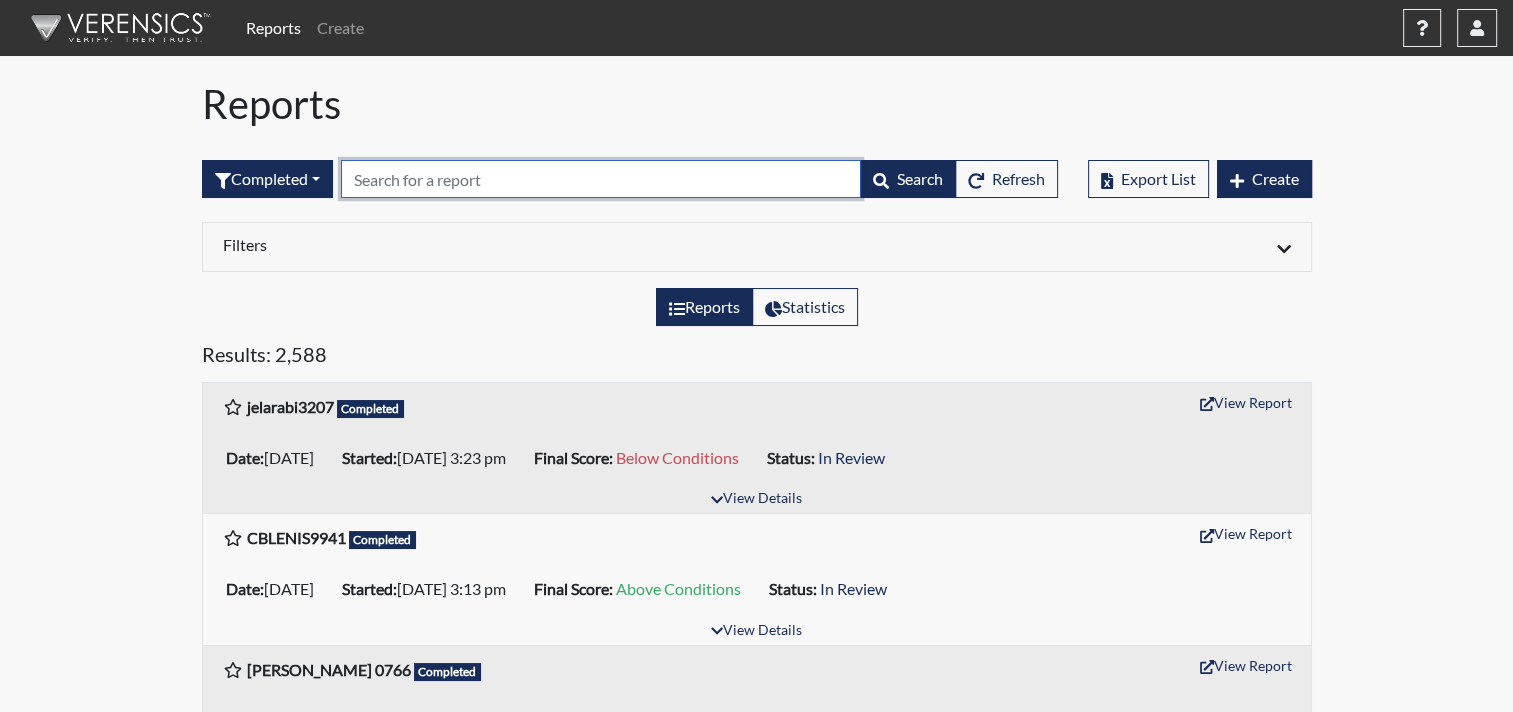 click at bounding box center [601, 179] 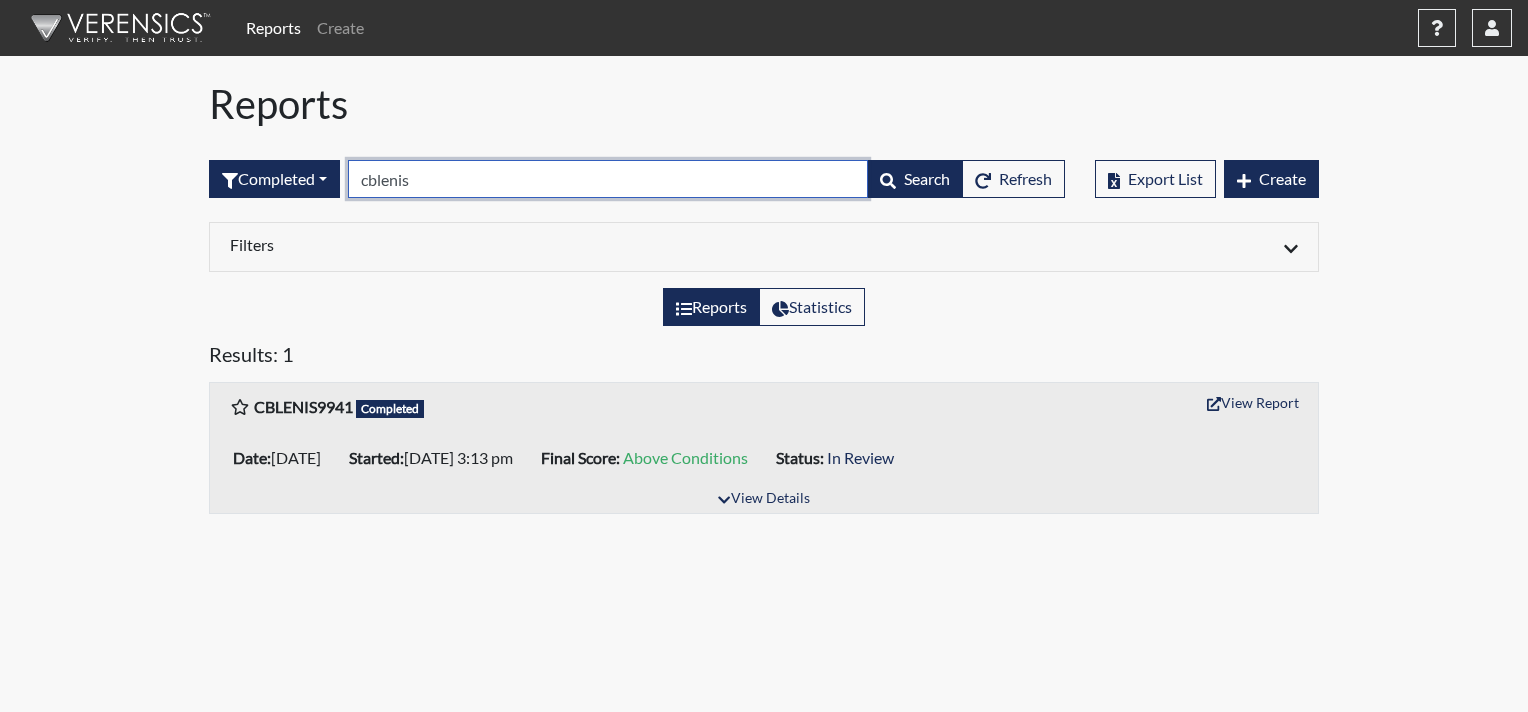 type on "cblenis" 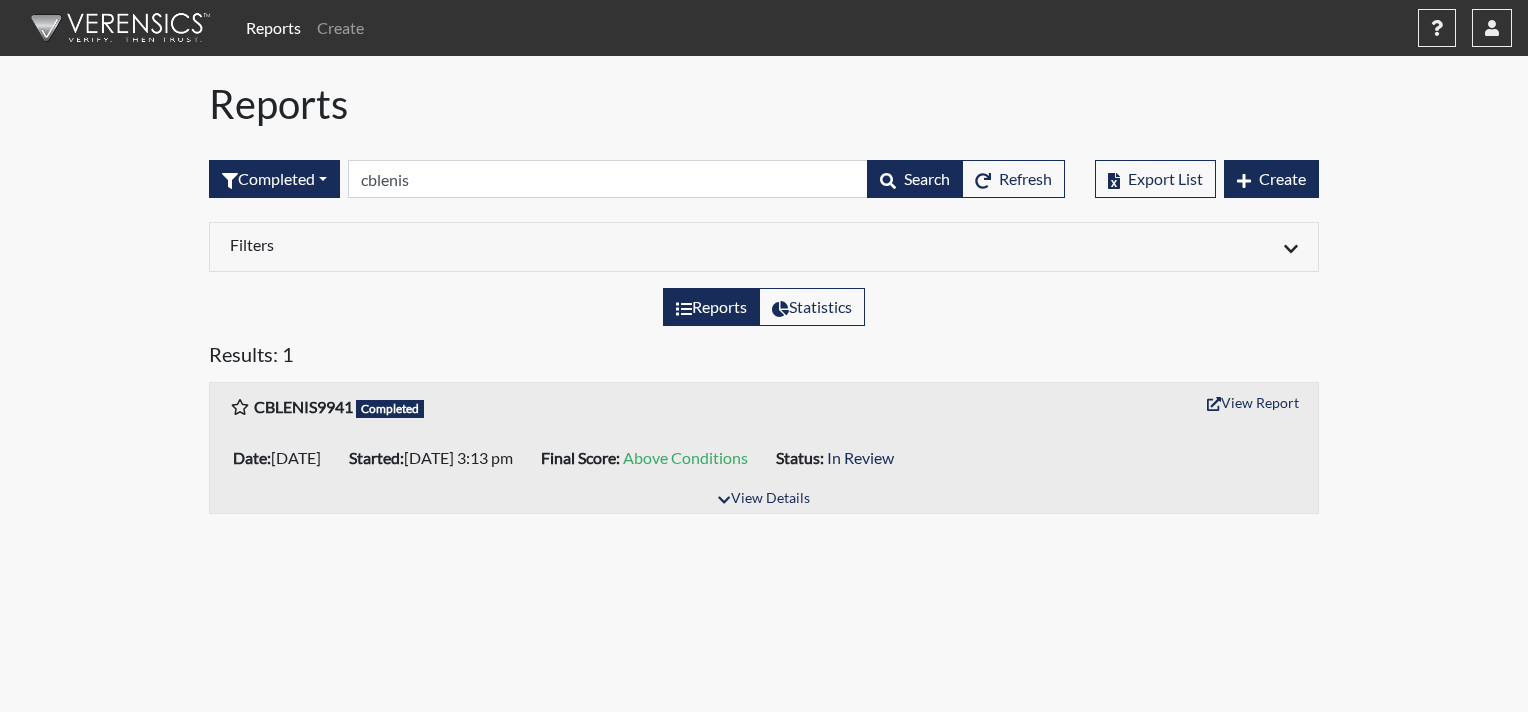 click on "CBLENIS9941" at bounding box center (303, 406) 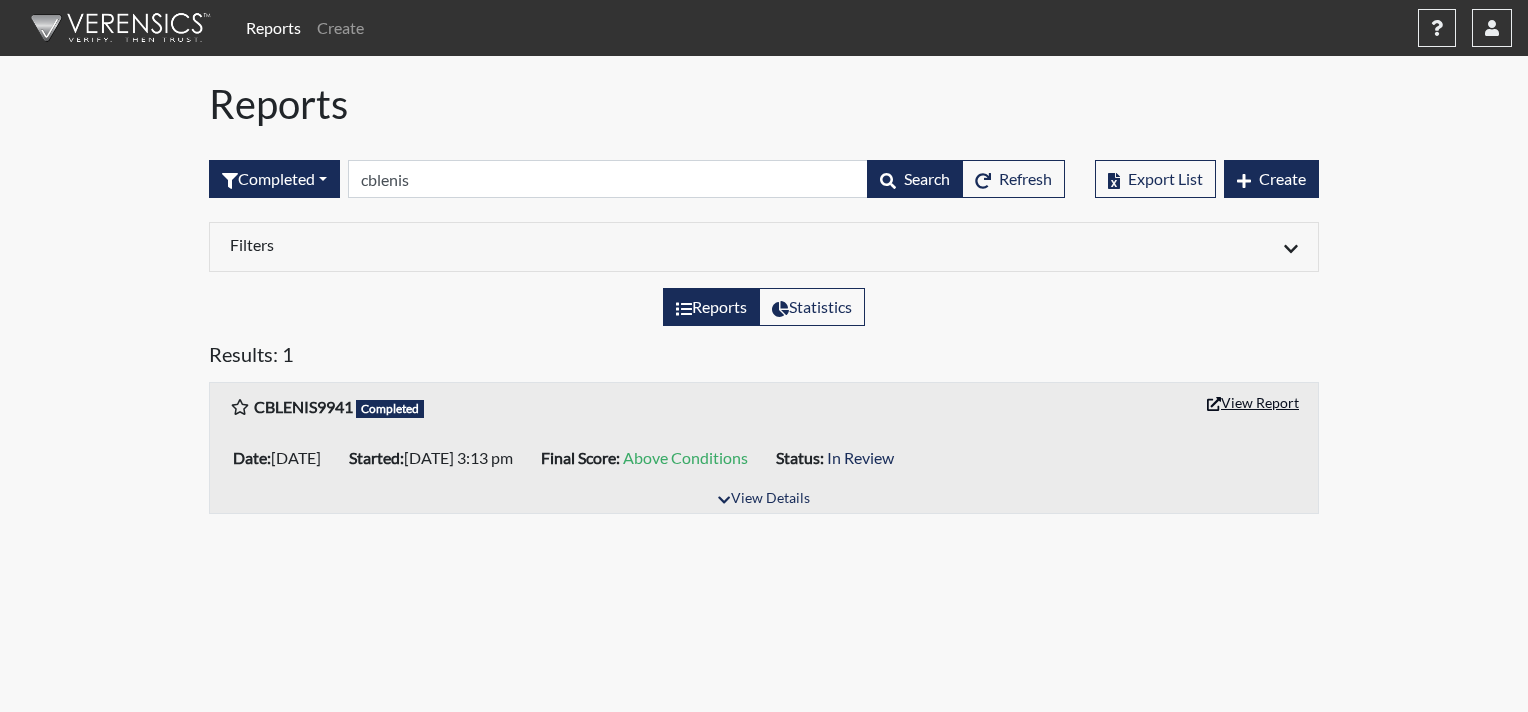 click on "View Report" at bounding box center (1253, 402) 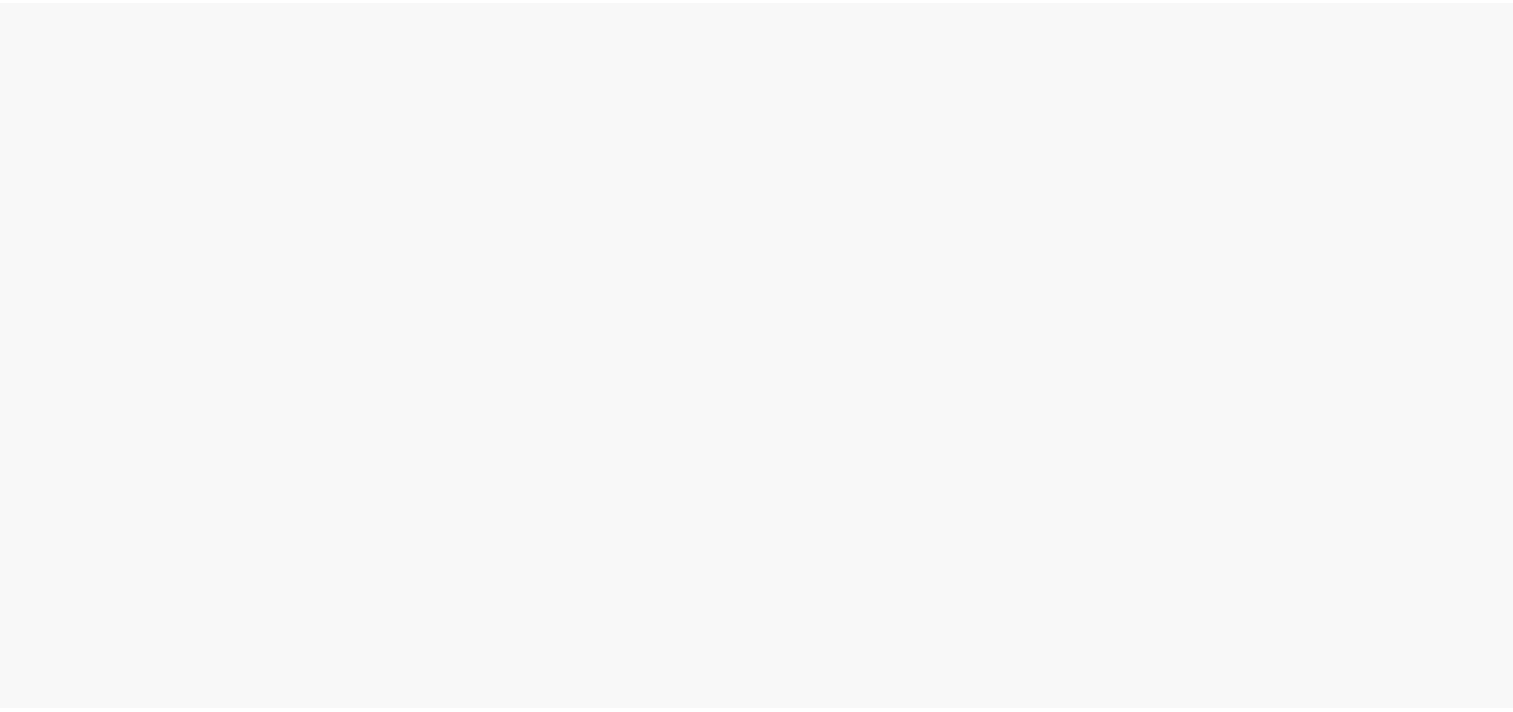 scroll, scrollTop: 0, scrollLeft: 0, axis: both 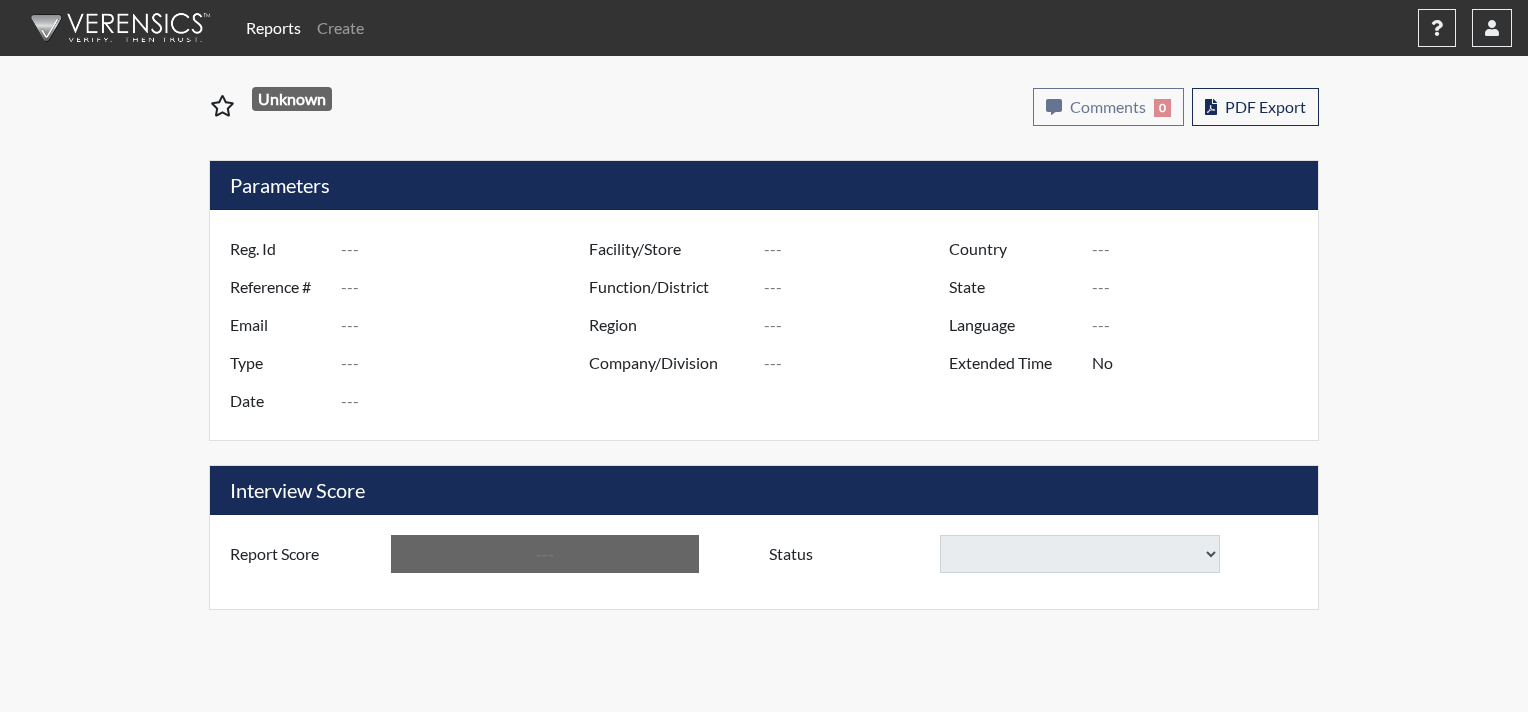 type on "CBLENIS9941" 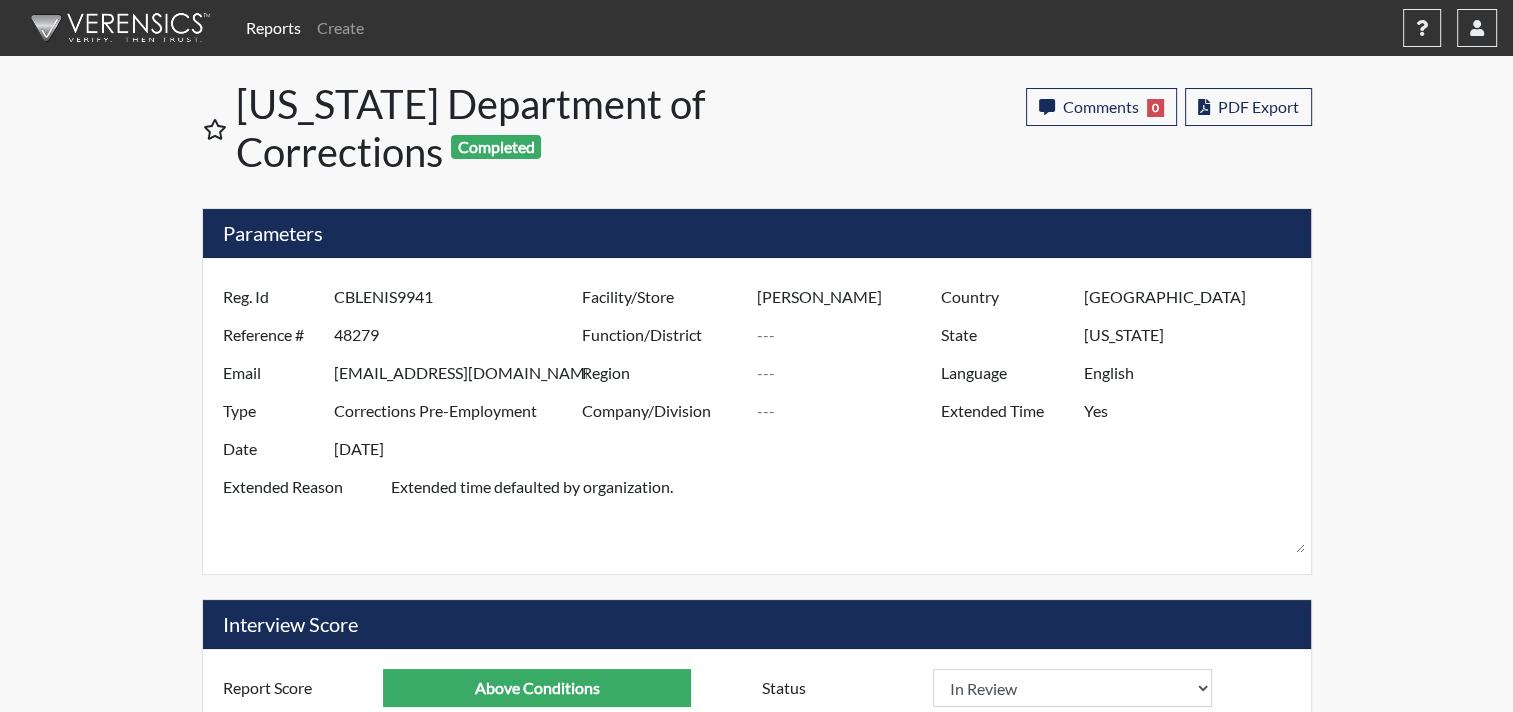 scroll, scrollTop: 999668, scrollLeft: 999168, axis: both 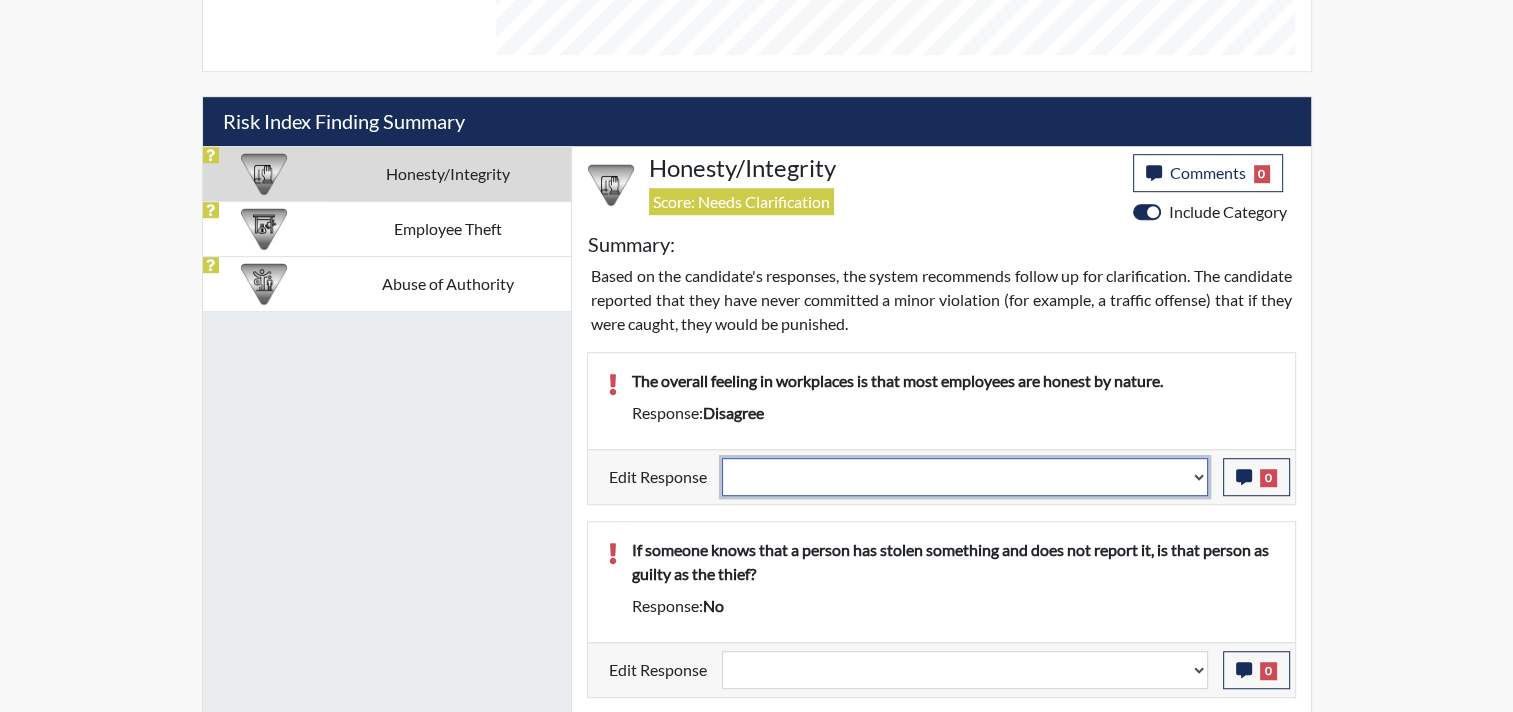 click on "Question is not relevant. Results will be updated. Reasonable explanation provided. Results will be updated. Response confirmed, which places the score below conditions. Clear the response edit. Results will be updated." at bounding box center [965, 477] 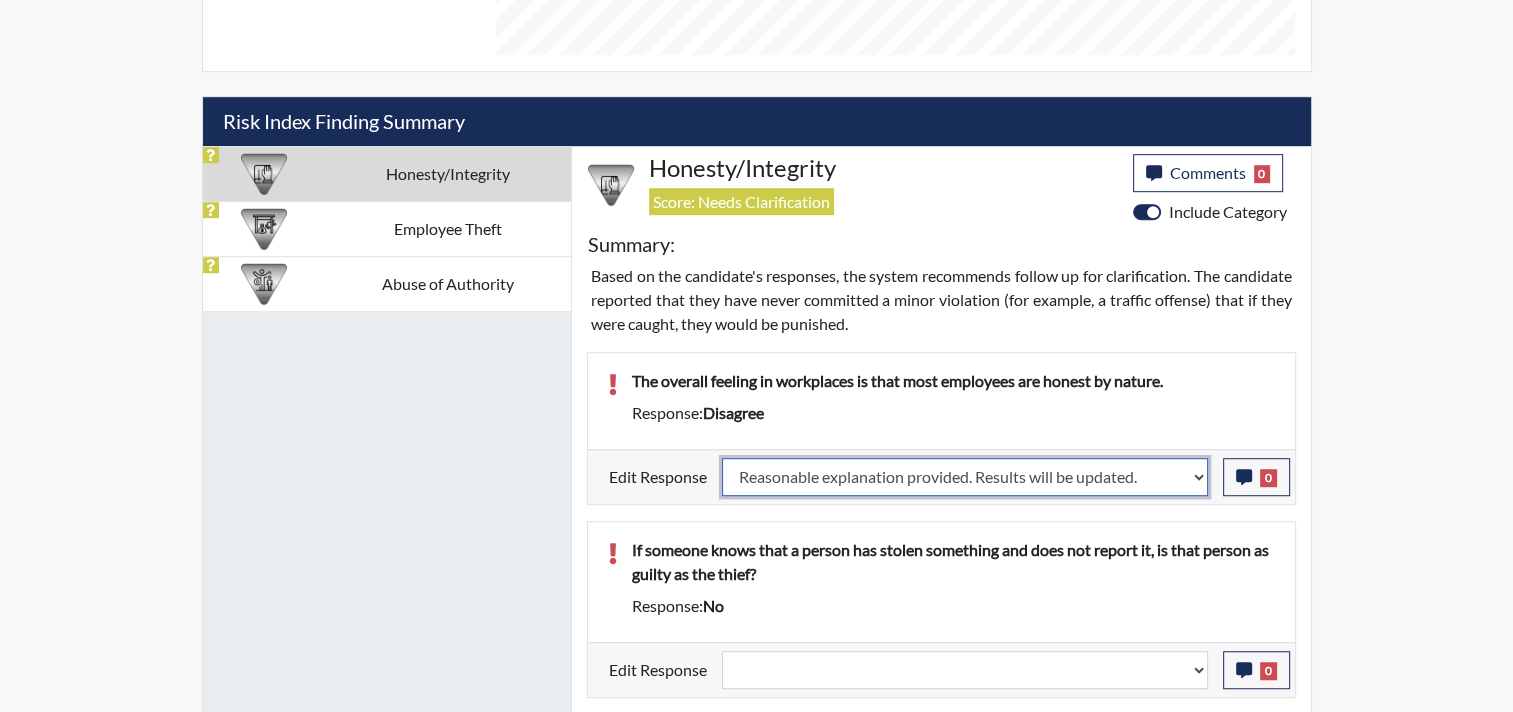 click on "Question is not relevant. Results will be updated. Reasonable explanation provided. Results will be updated. Response confirmed, which places the score below conditions. Clear the response edit. Results will be updated." at bounding box center [965, 477] 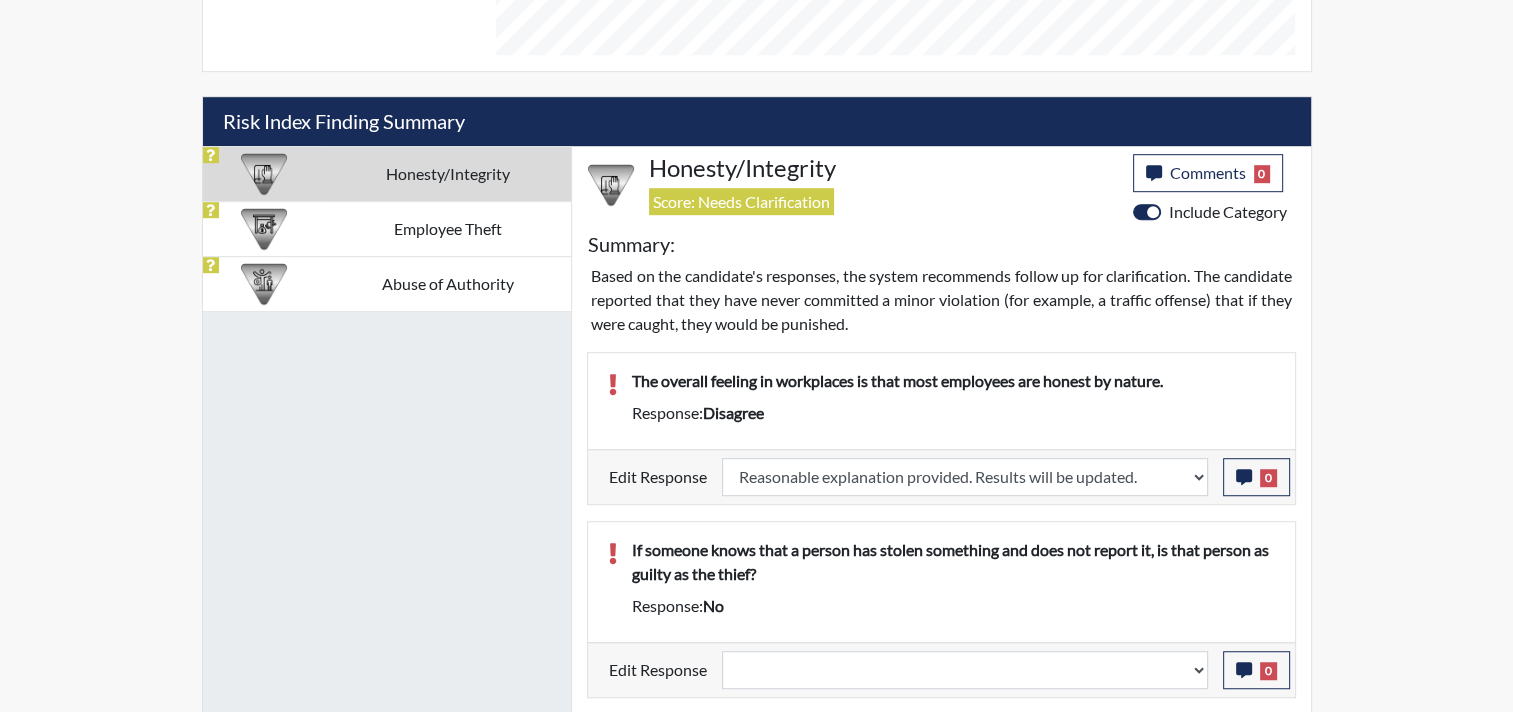 select 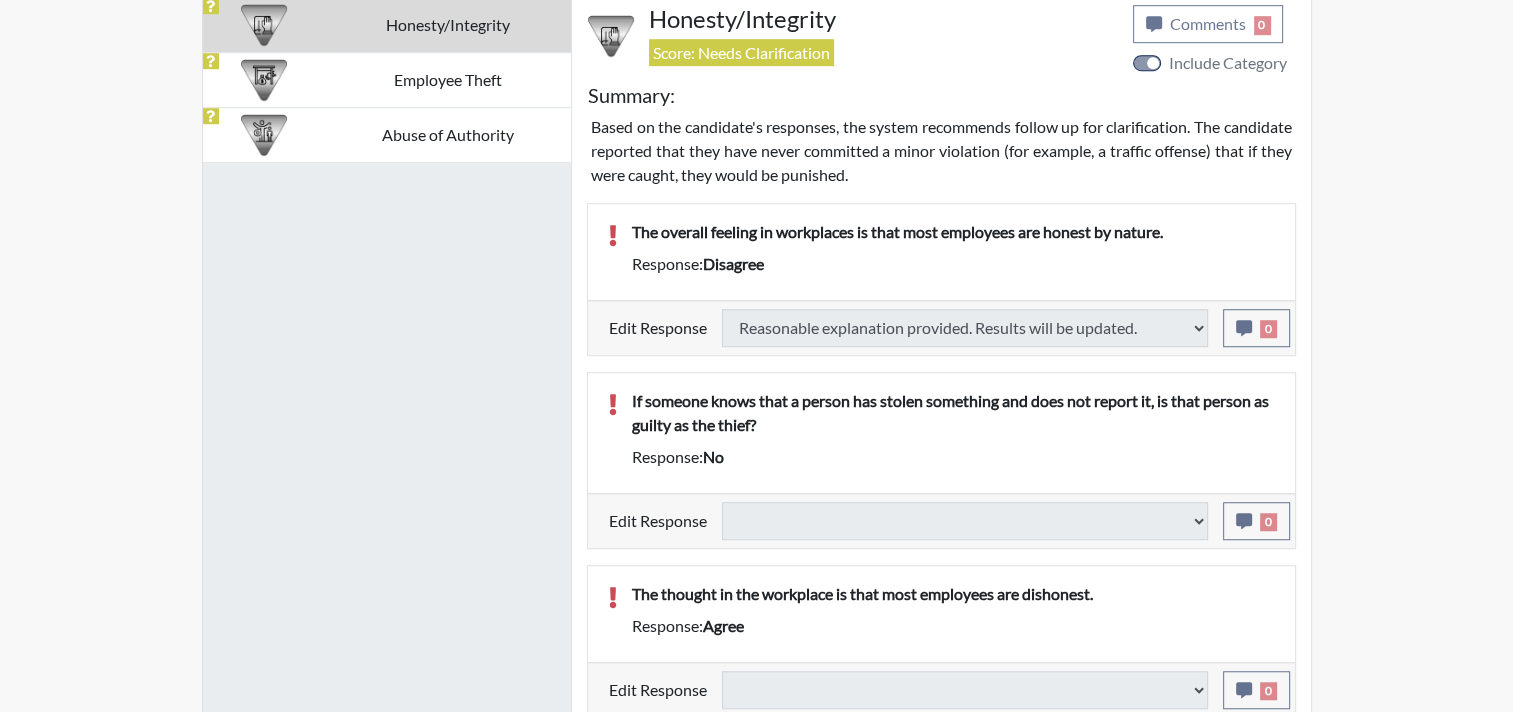 scroll, scrollTop: 1400, scrollLeft: 0, axis: vertical 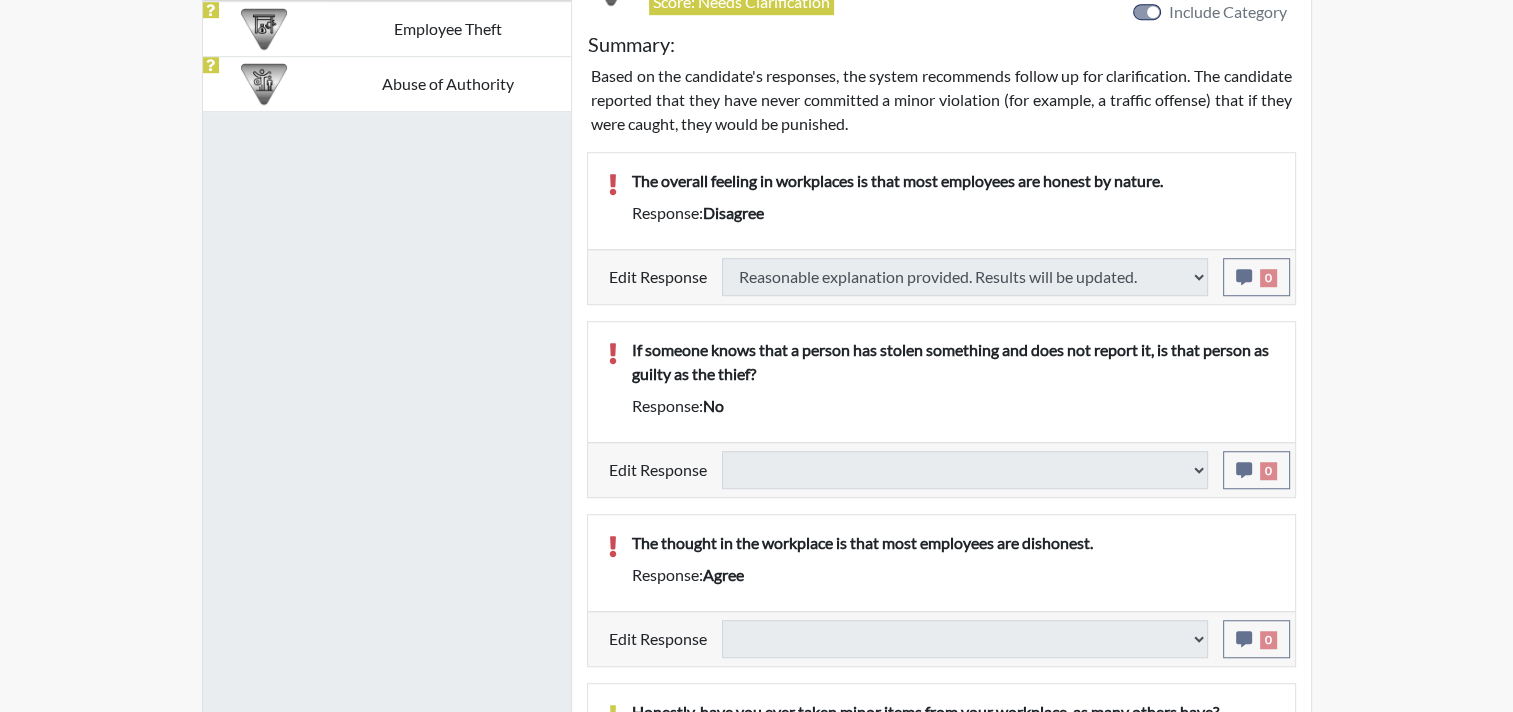 select 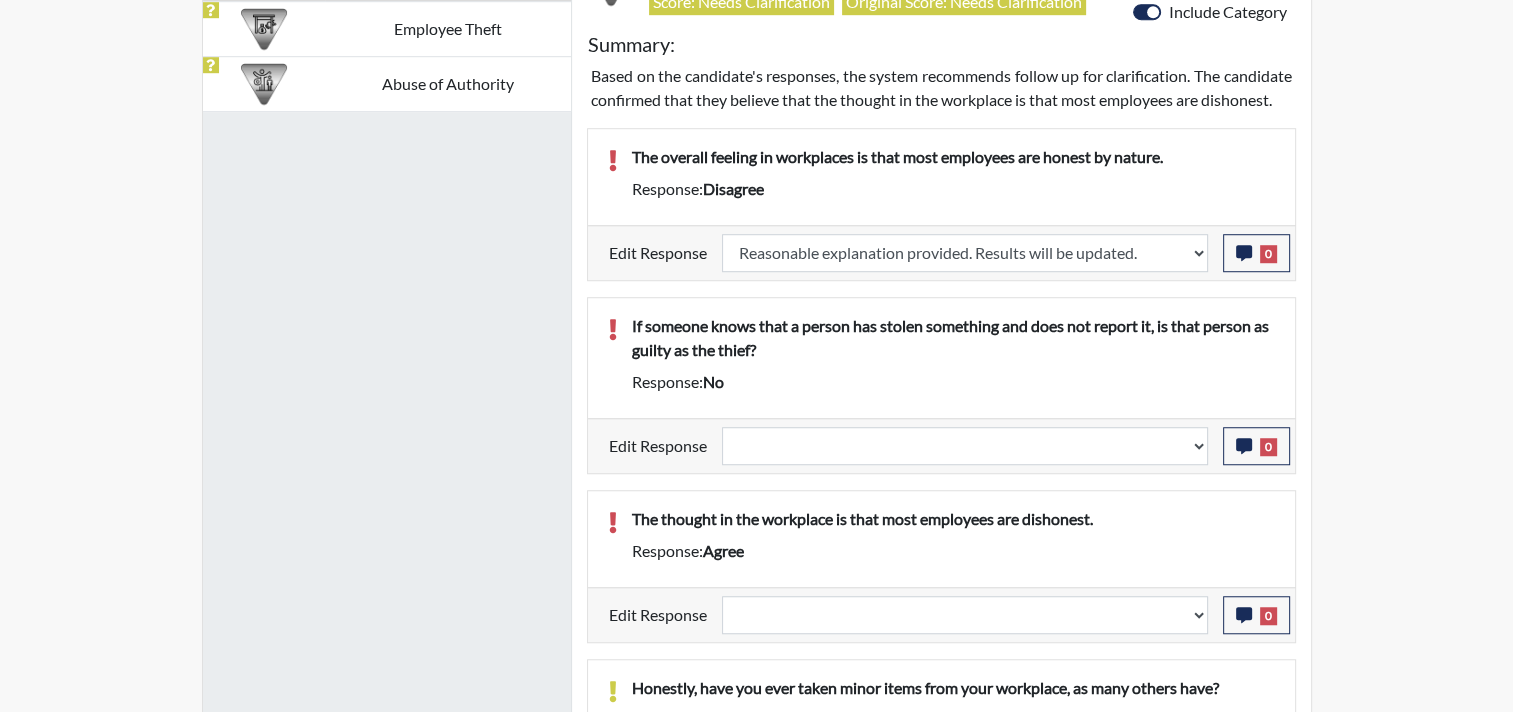 scroll, scrollTop: 999668, scrollLeft: 999168, axis: both 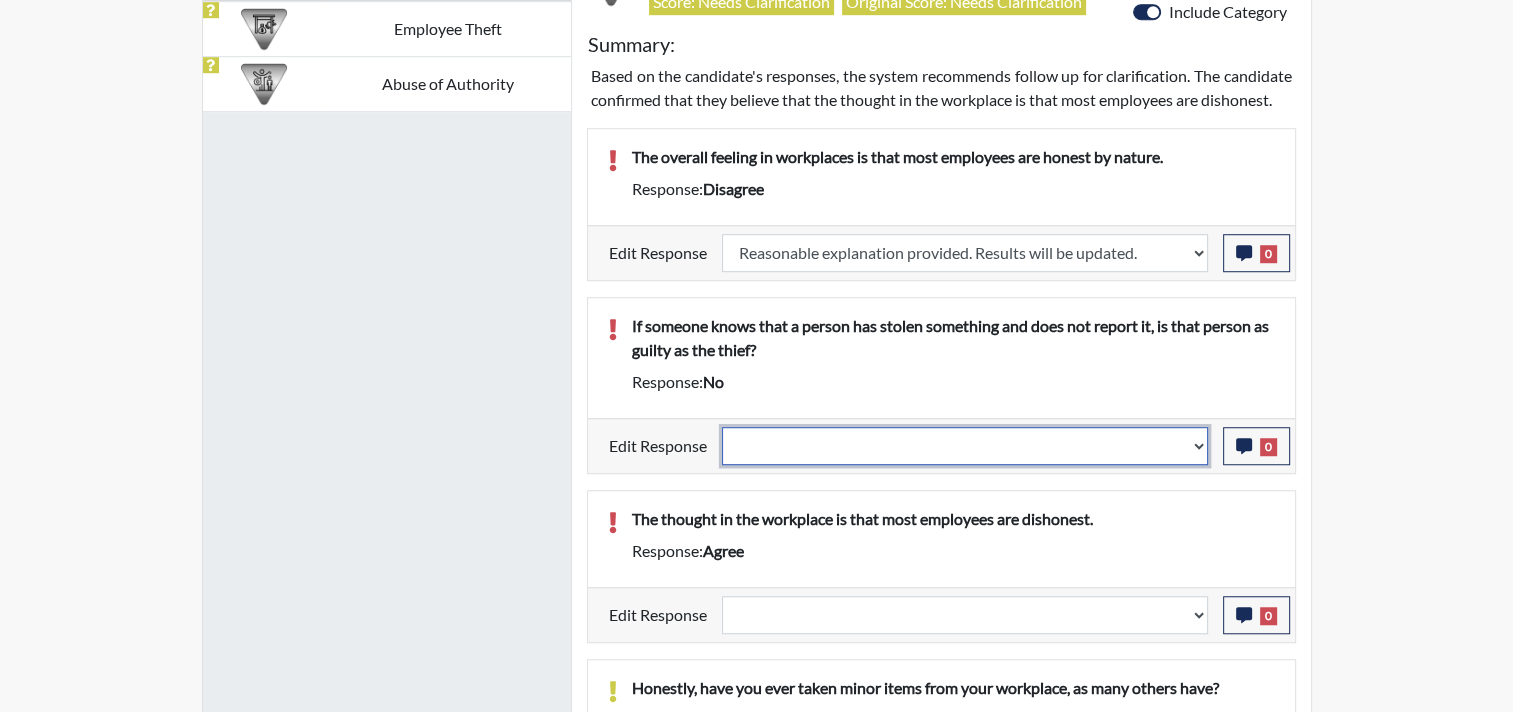 click on "Question is not relevant. Results will be updated. Reasonable explanation provided. Results will be updated. Response confirmed, which places the score below conditions. Clear the response edit. Results will be updated." at bounding box center (965, 446) 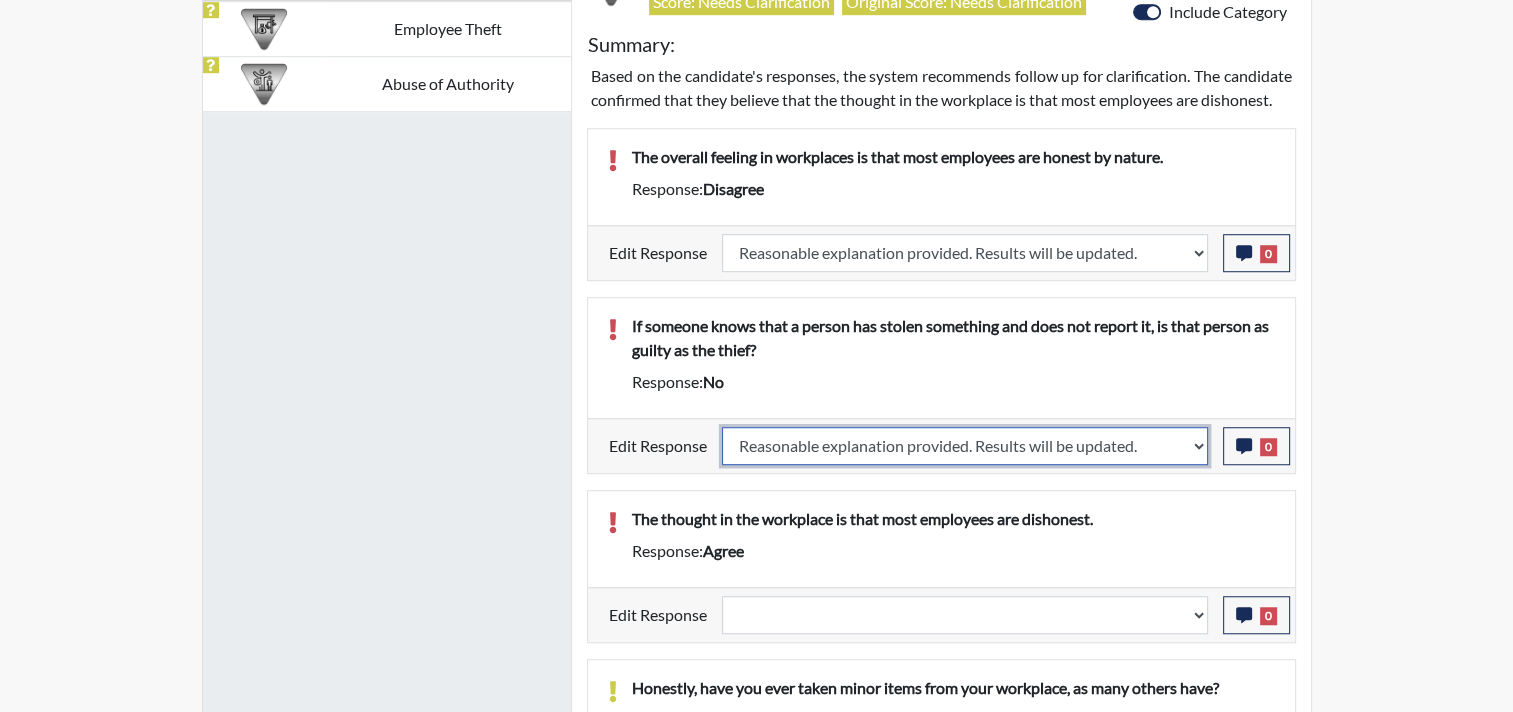 click on "Question is not relevant. Results will be updated. Reasonable explanation provided. Results will be updated. Response confirmed, which places the score below conditions. Clear the response edit. Results will be updated." at bounding box center [965, 446] 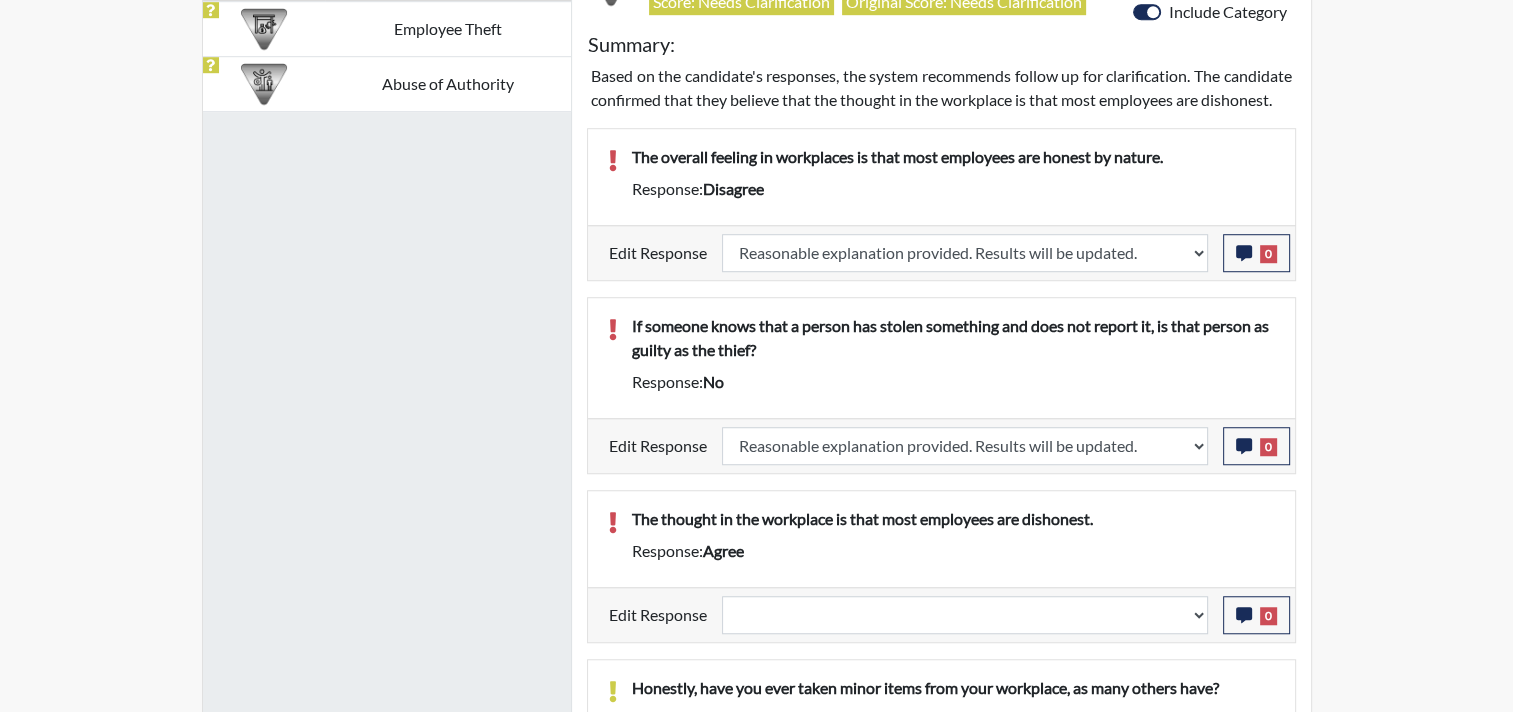 select 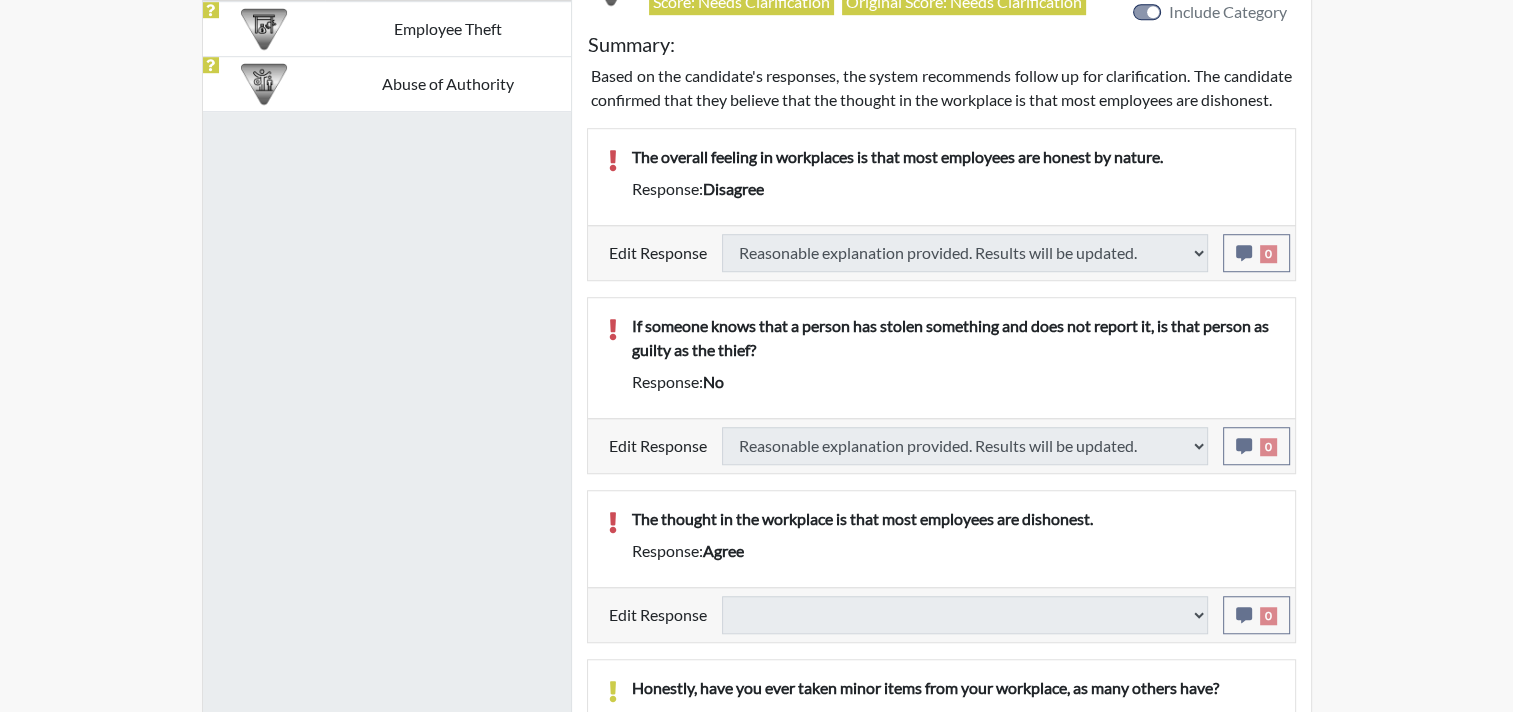 select 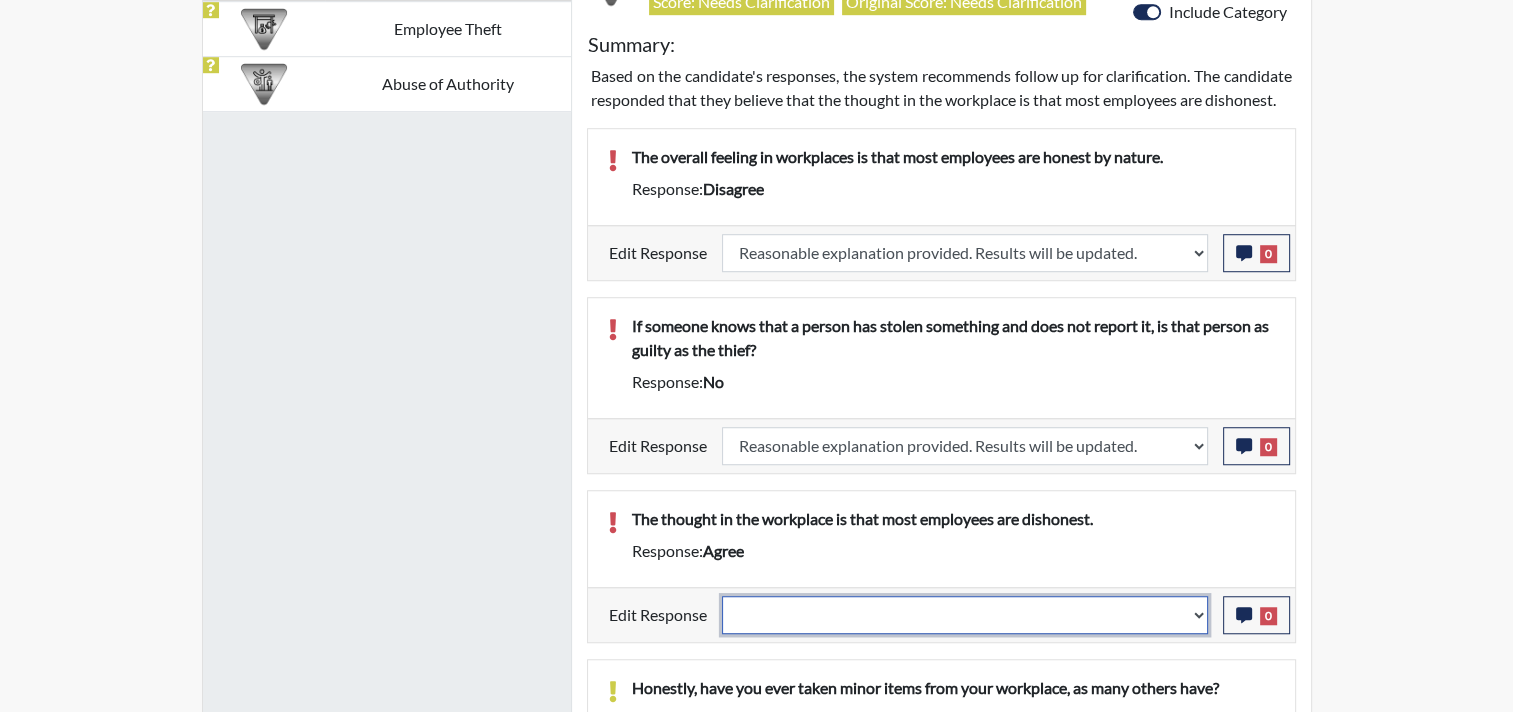 click on "Question is not relevant. Results will be updated. Reasonable explanation provided. Results will be updated. Response confirmed, which places the score below conditions. Clear the response edit. Results will be updated." at bounding box center (965, 615) 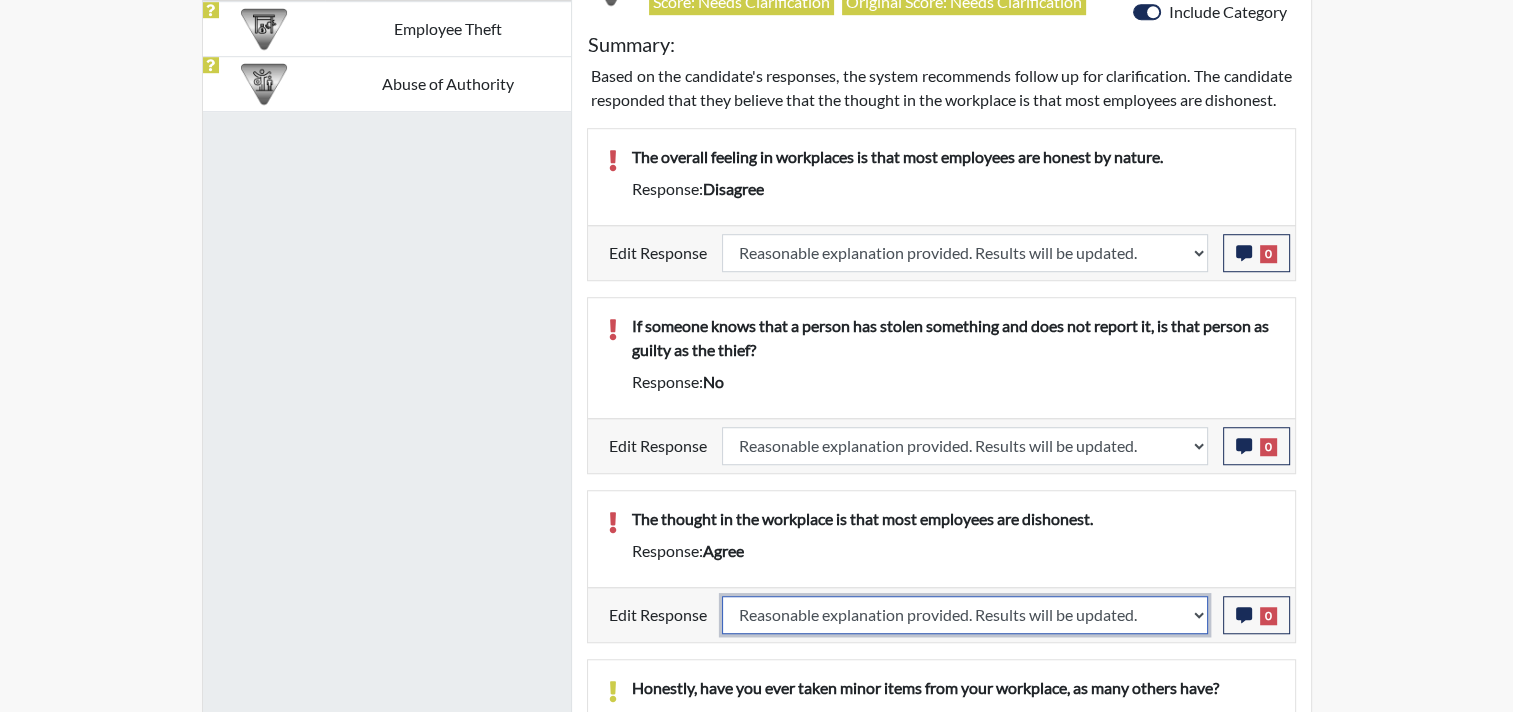 click on "Question is not relevant. Results will be updated. Reasonable explanation provided. Results will be updated. Response confirmed, which places the score below conditions. Clear the response edit. Results will be updated." at bounding box center (965, 615) 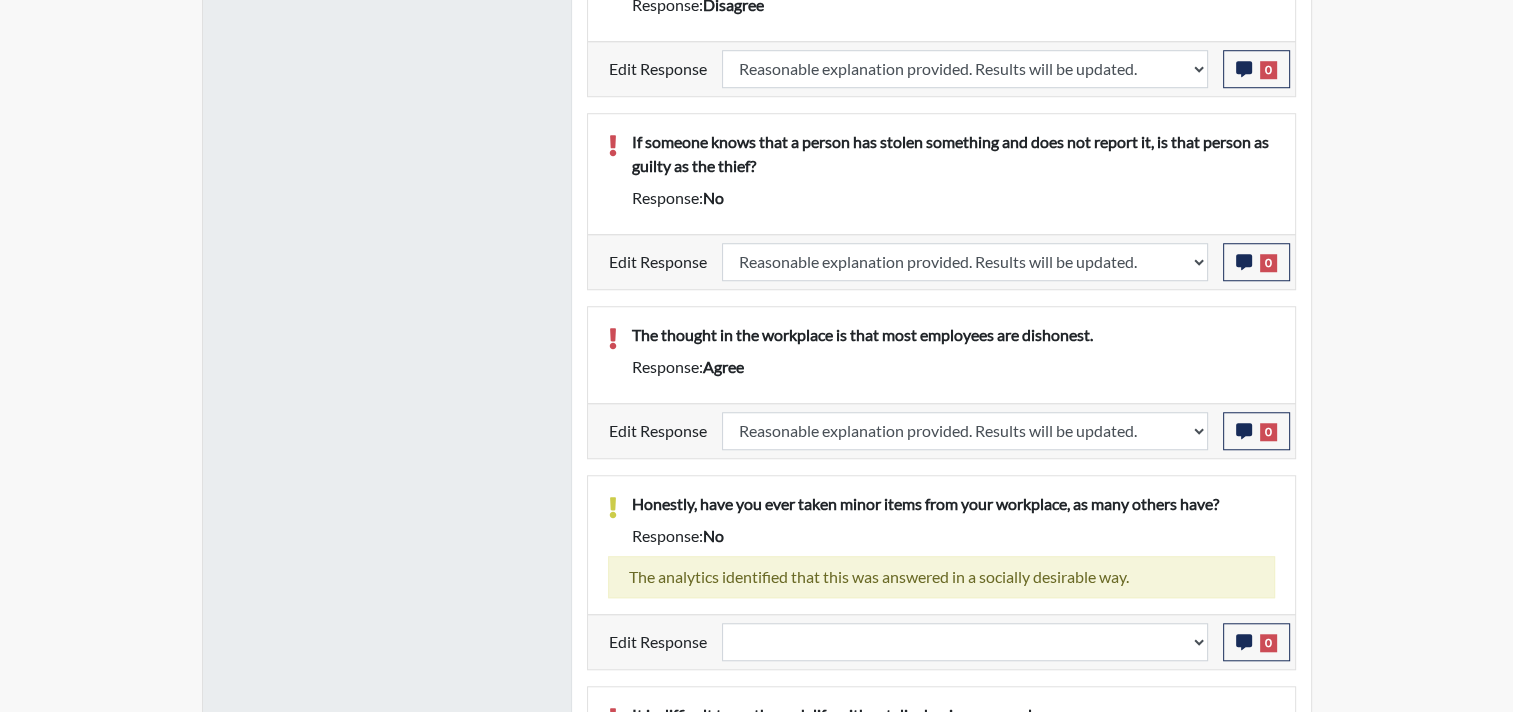 select 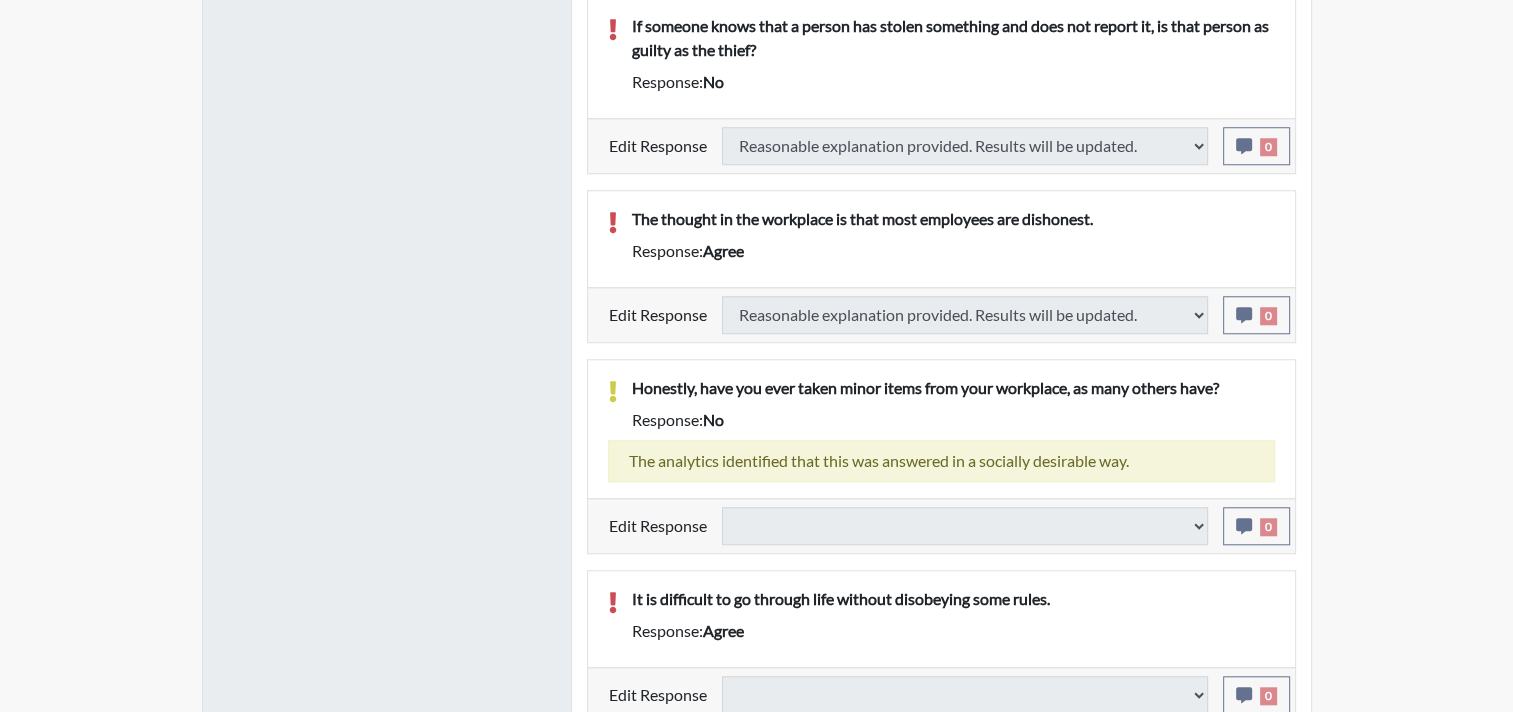 select 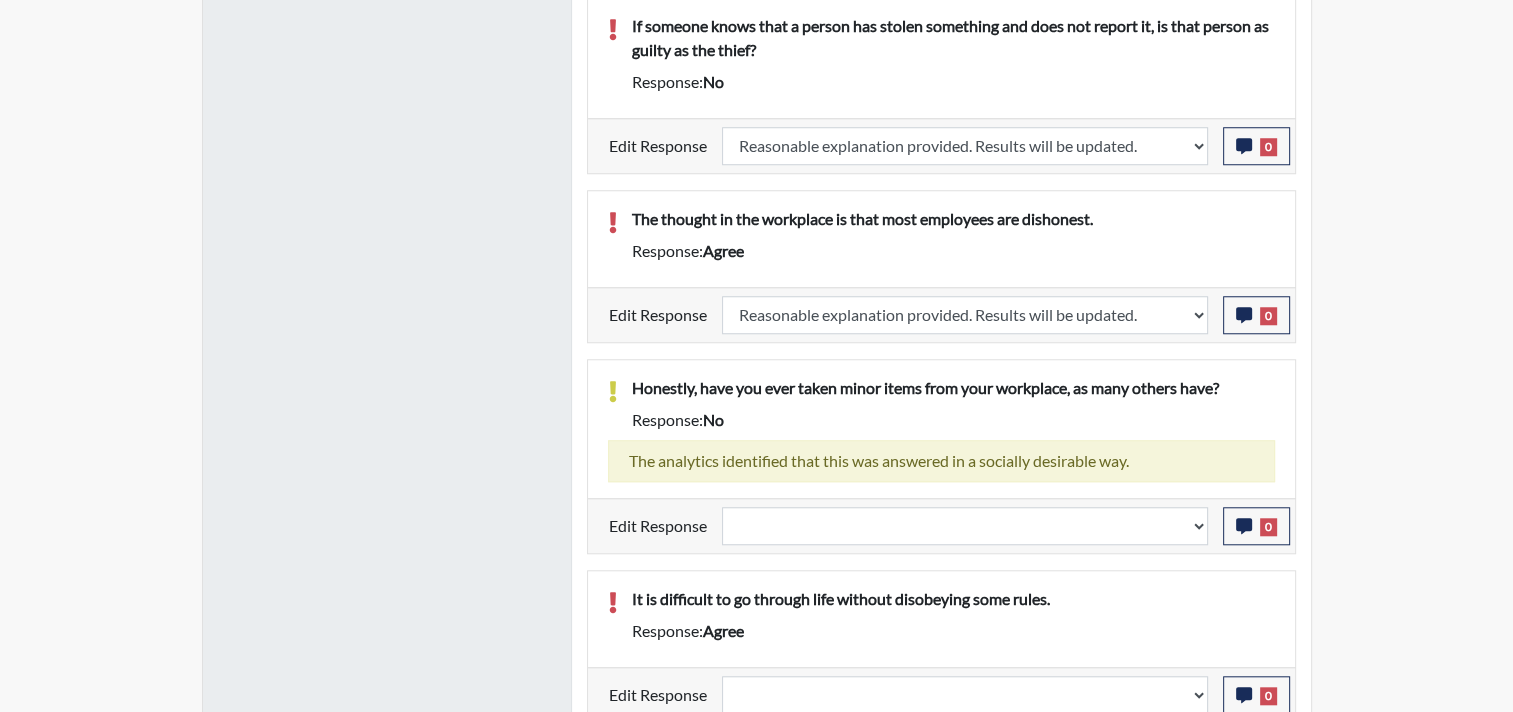 scroll, scrollTop: 999668, scrollLeft: 999168, axis: both 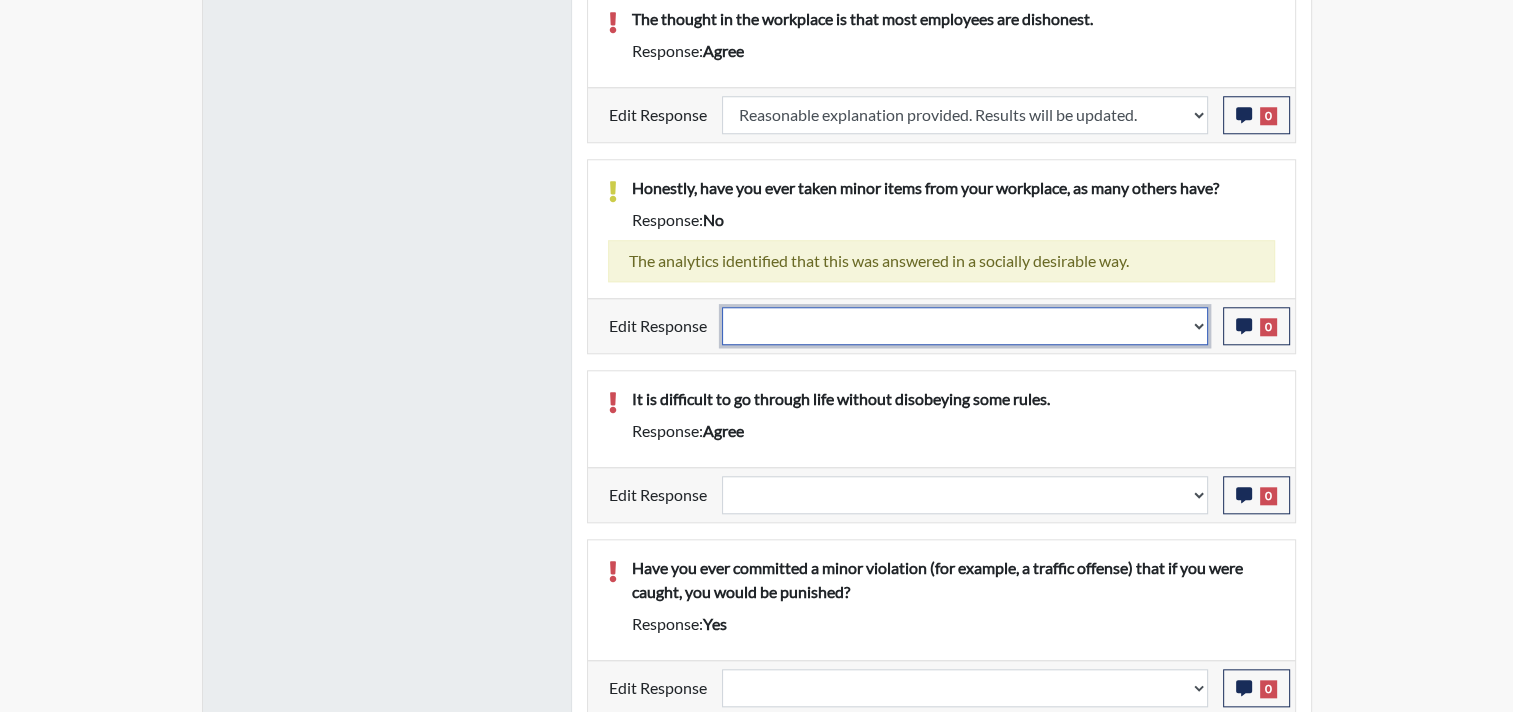 click on "Question is not relevant. Results will be updated. Reasonable explanation provided. Results will be updated. Response confirmed, which places the score below conditions. Clear the response edit. Results will be updated." at bounding box center [965, 326] 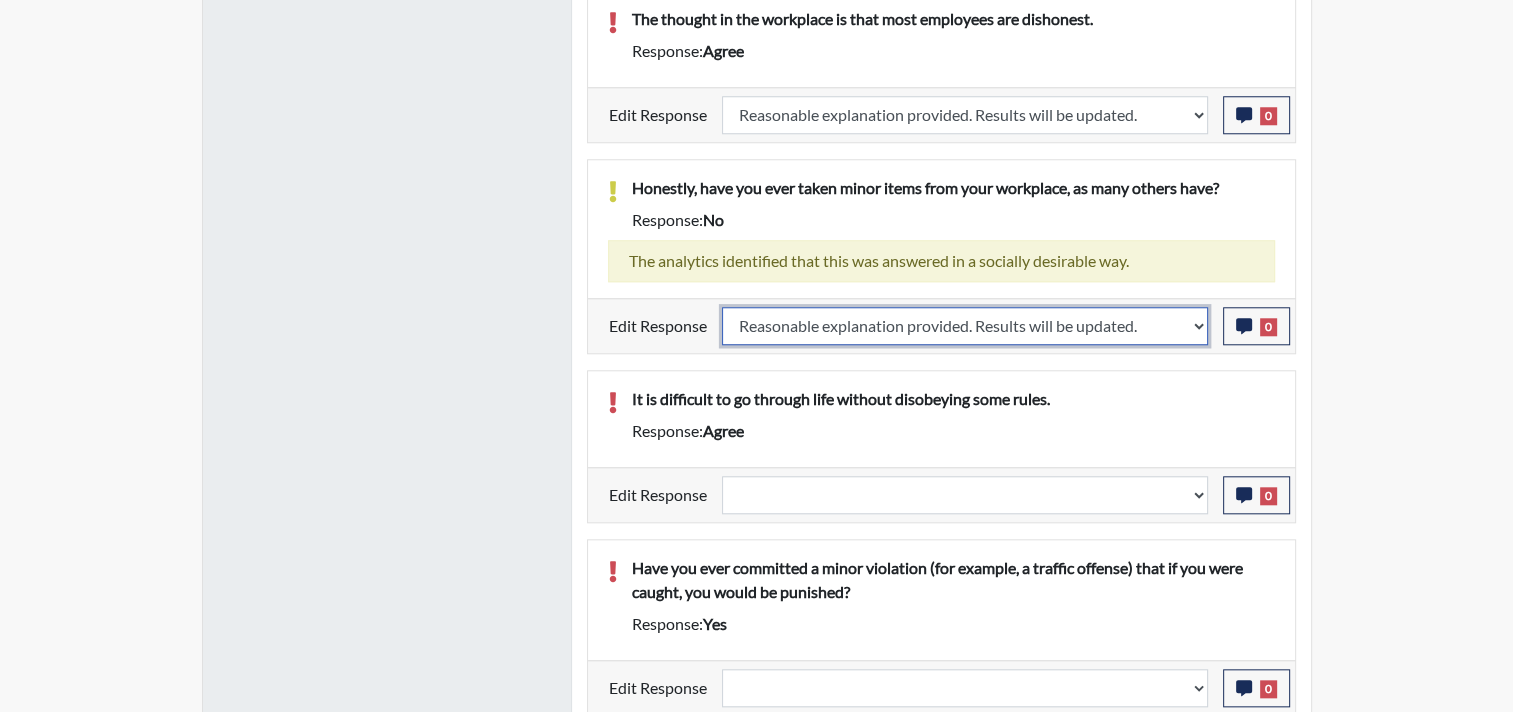 click on "Question is not relevant. Results will be updated. Reasonable explanation provided. Results will be updated. Response confirmed, which places the score below conditions. Clear the response edit. Results will be updated." at bounding box center [965, 326] 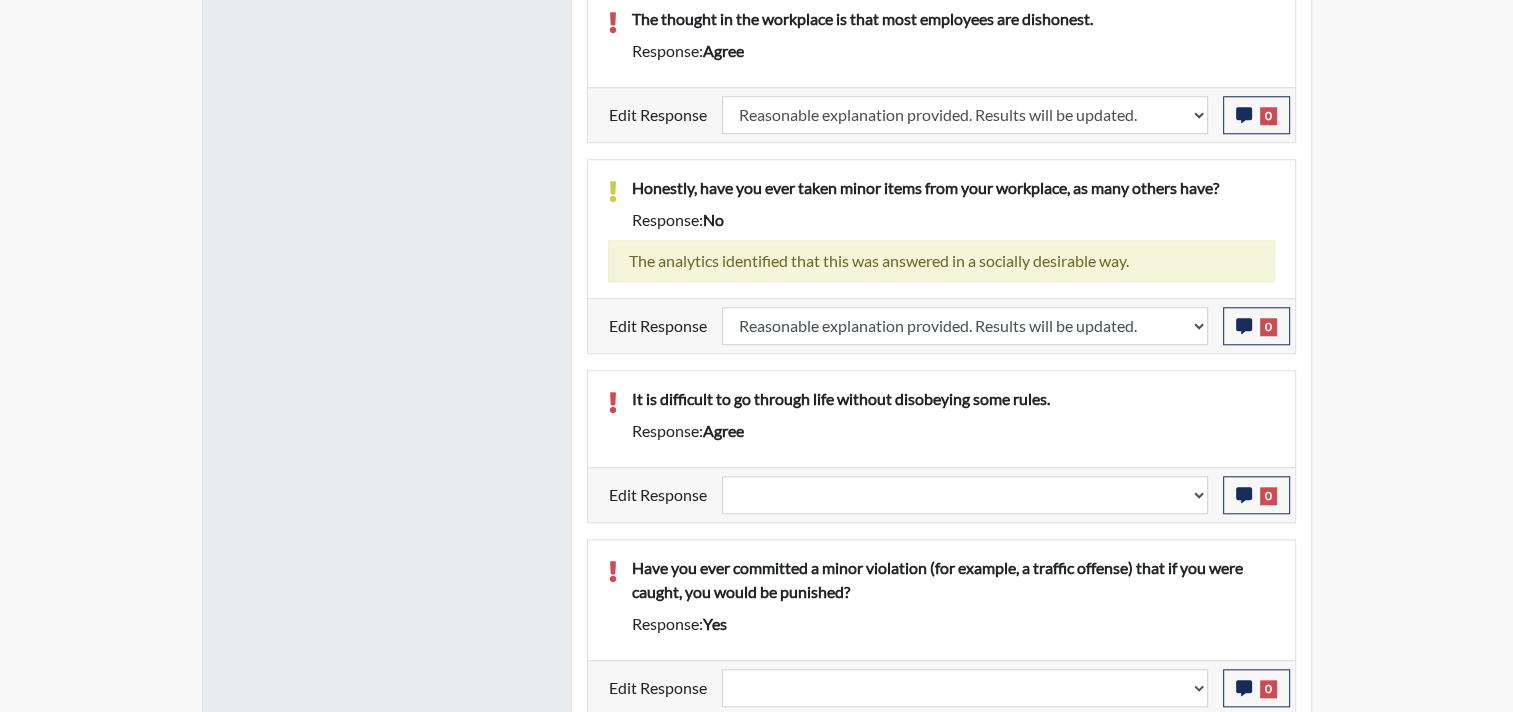 select 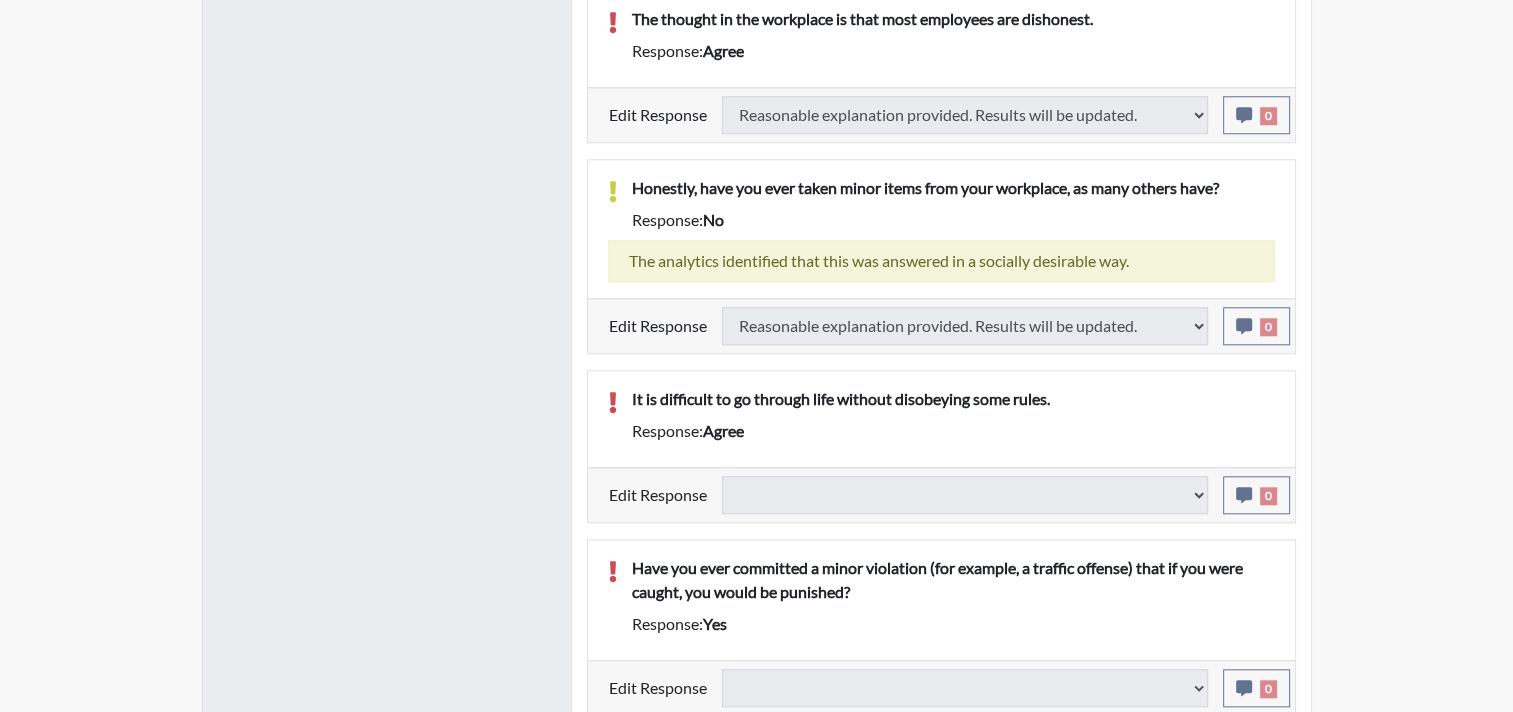 select 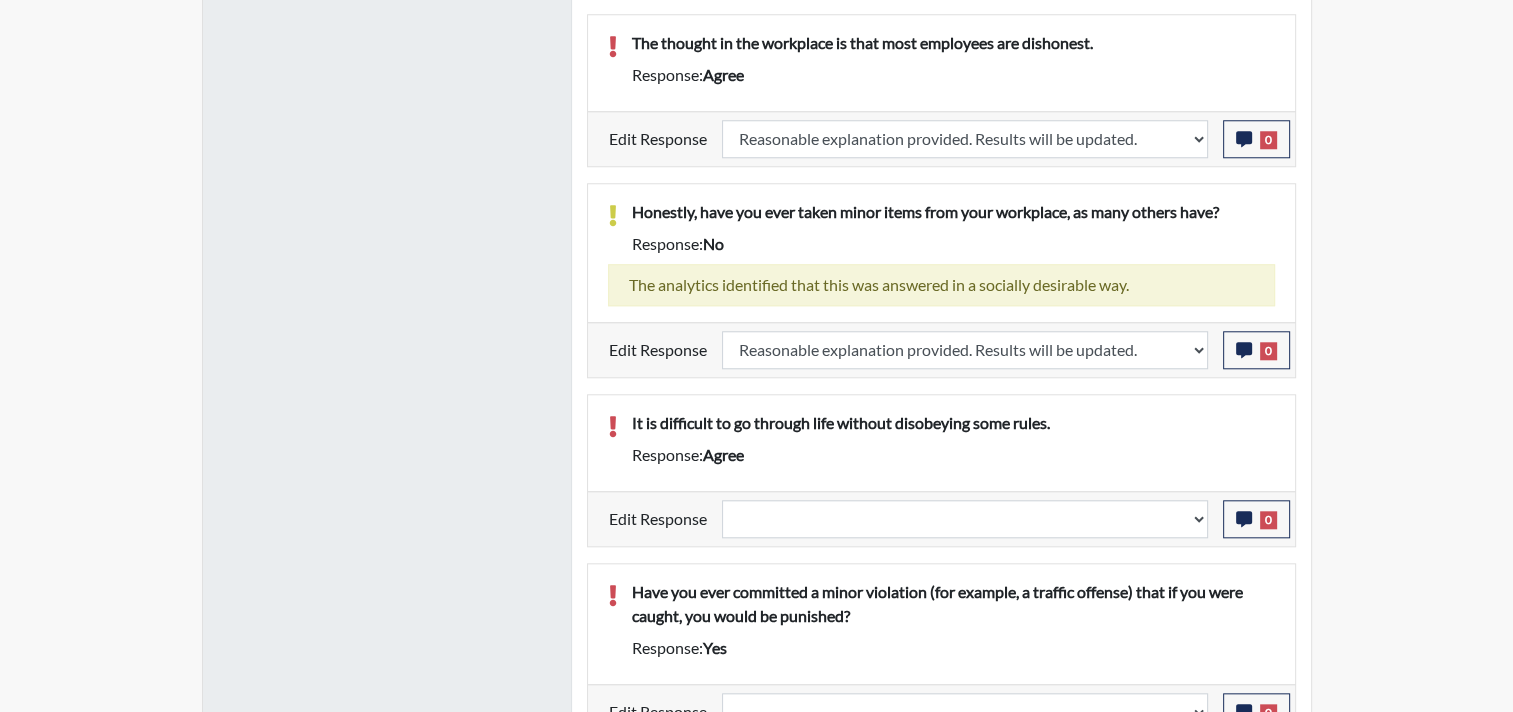 scroll, scrollTop: 999668, scrollLeft: 999168, axis: both 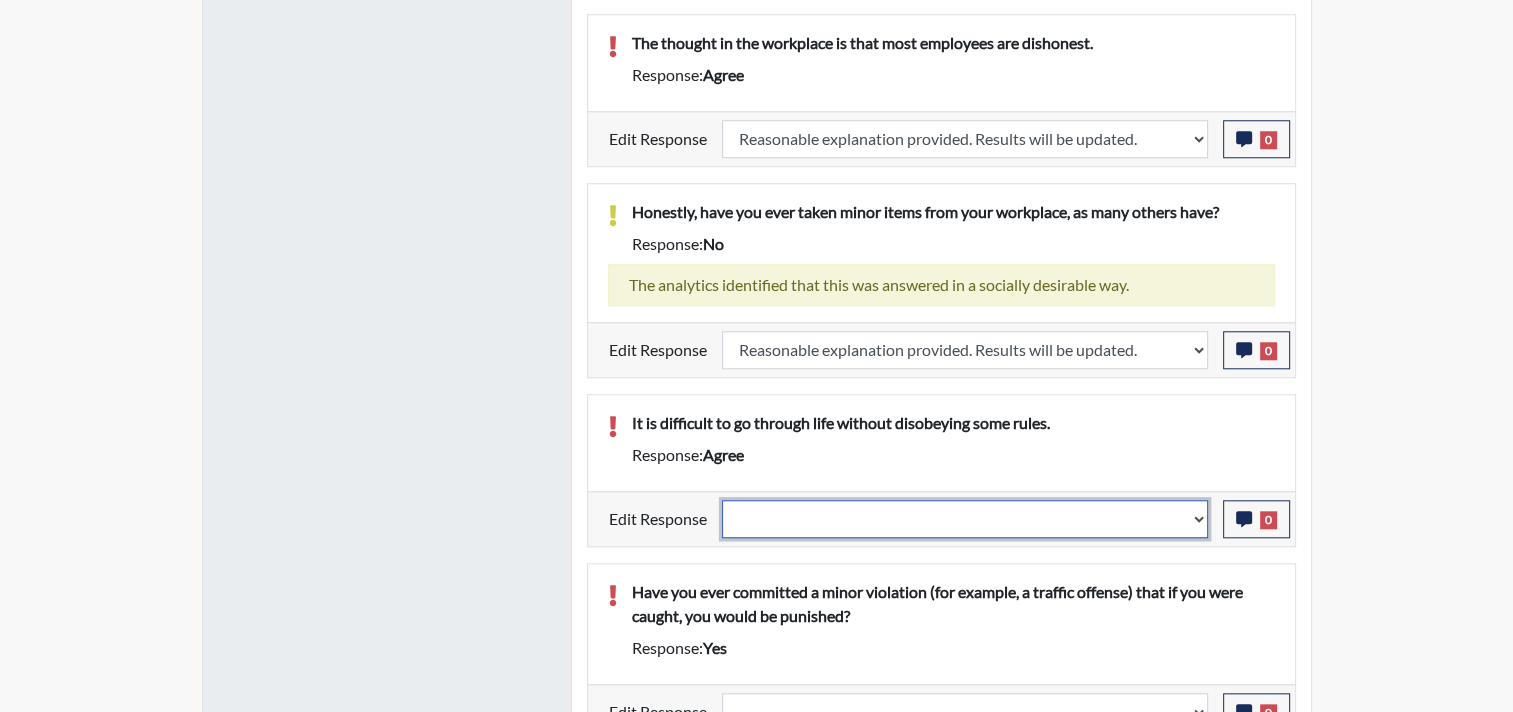 click on "Question is not relevant. Results will be updated. Reasonable explanation provided. Results will be updated. Response confirmed, which places the score below conditions. Clear the response edit. Results will be updated." at bounding box center [965, 519] 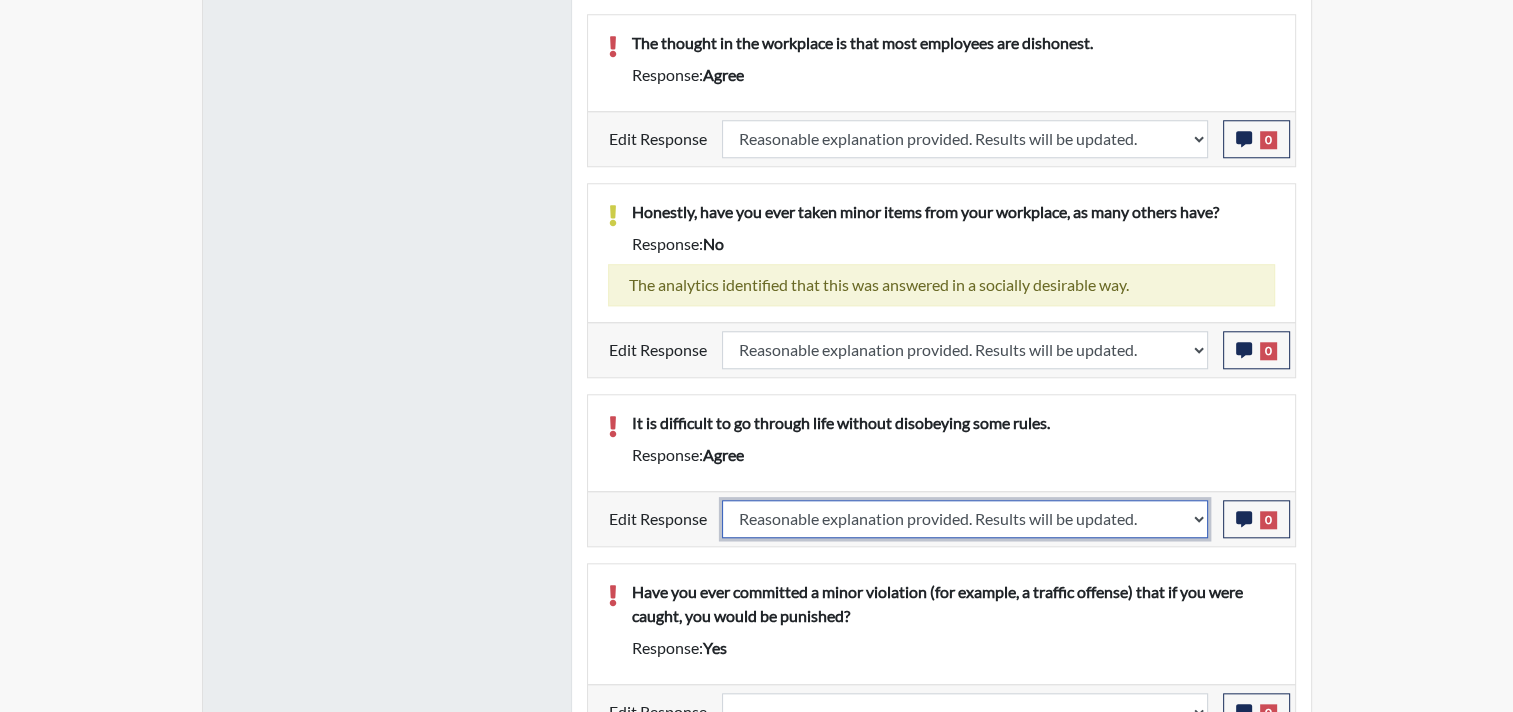 click on "Question is not relevant. Results will be updated. Reasonable explanation provided. Results will be updated. Response confirmed, which places the score below conditions. Clear the response edit. Results will be updated." at bounding box center (965, 519) 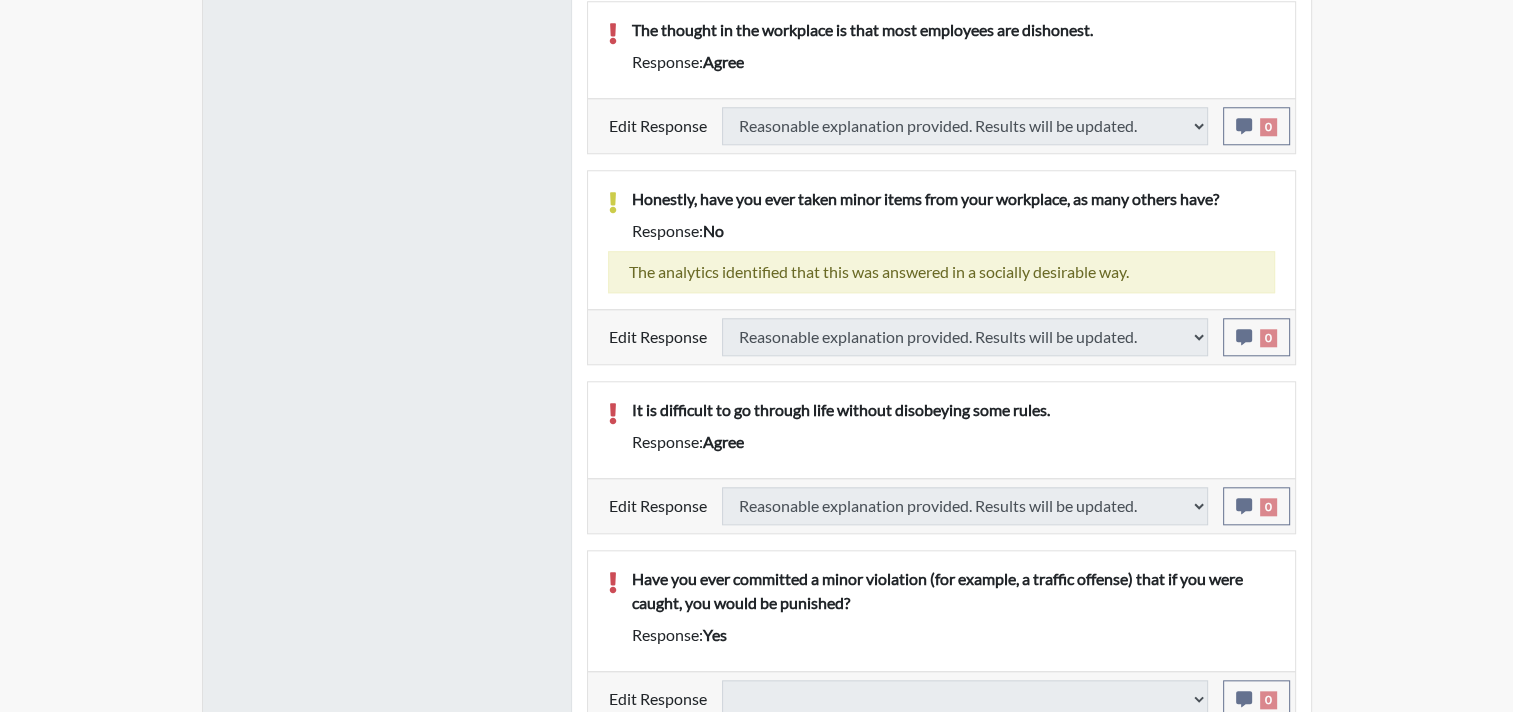 scroll, scrollTop: 1920, scrollLeft: 0, axis: vertical 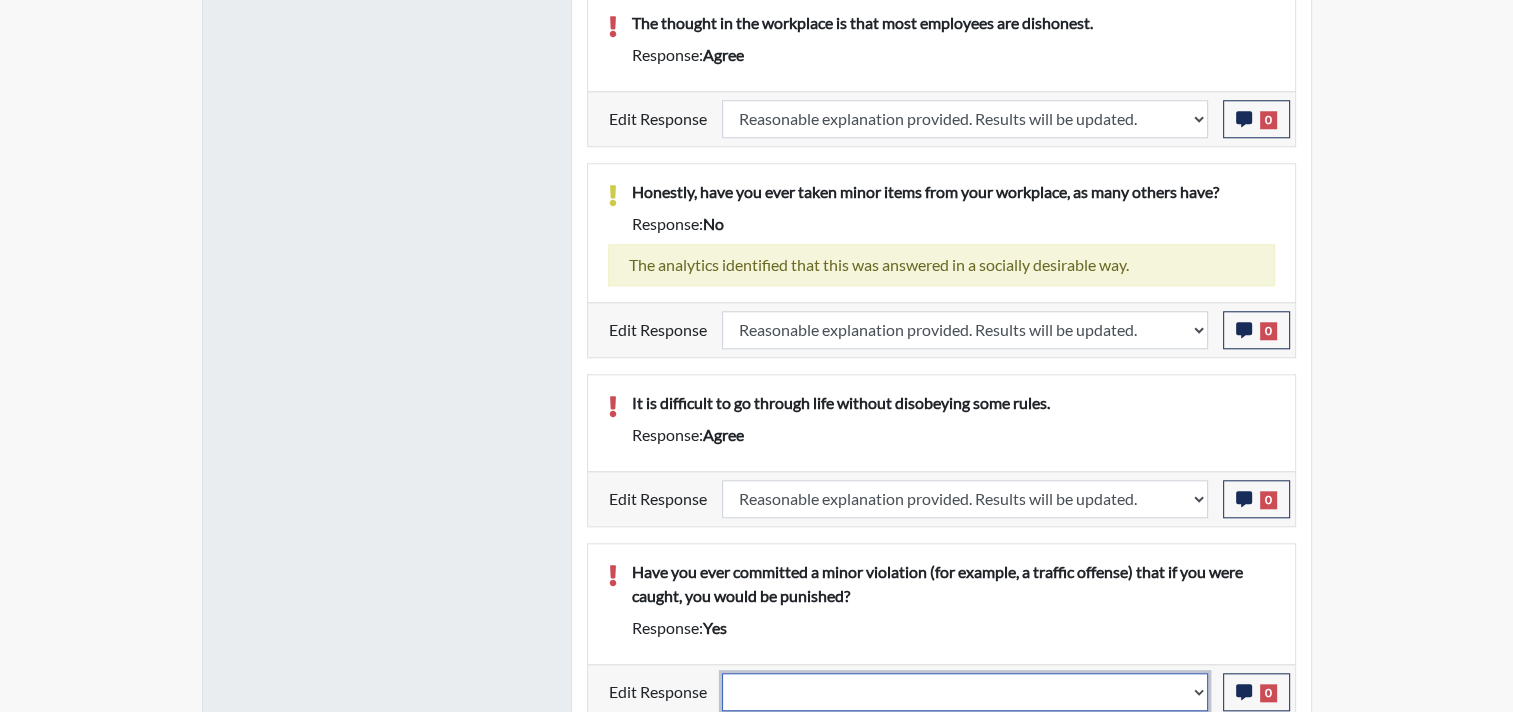 click on "Question is not relevant. Results will be updated. Reasonable explanation provided. Results will be updated. Response confirmed, which places the score below conditions. Clear the response edit. Results will be updated." at bounding box center [965, 692] 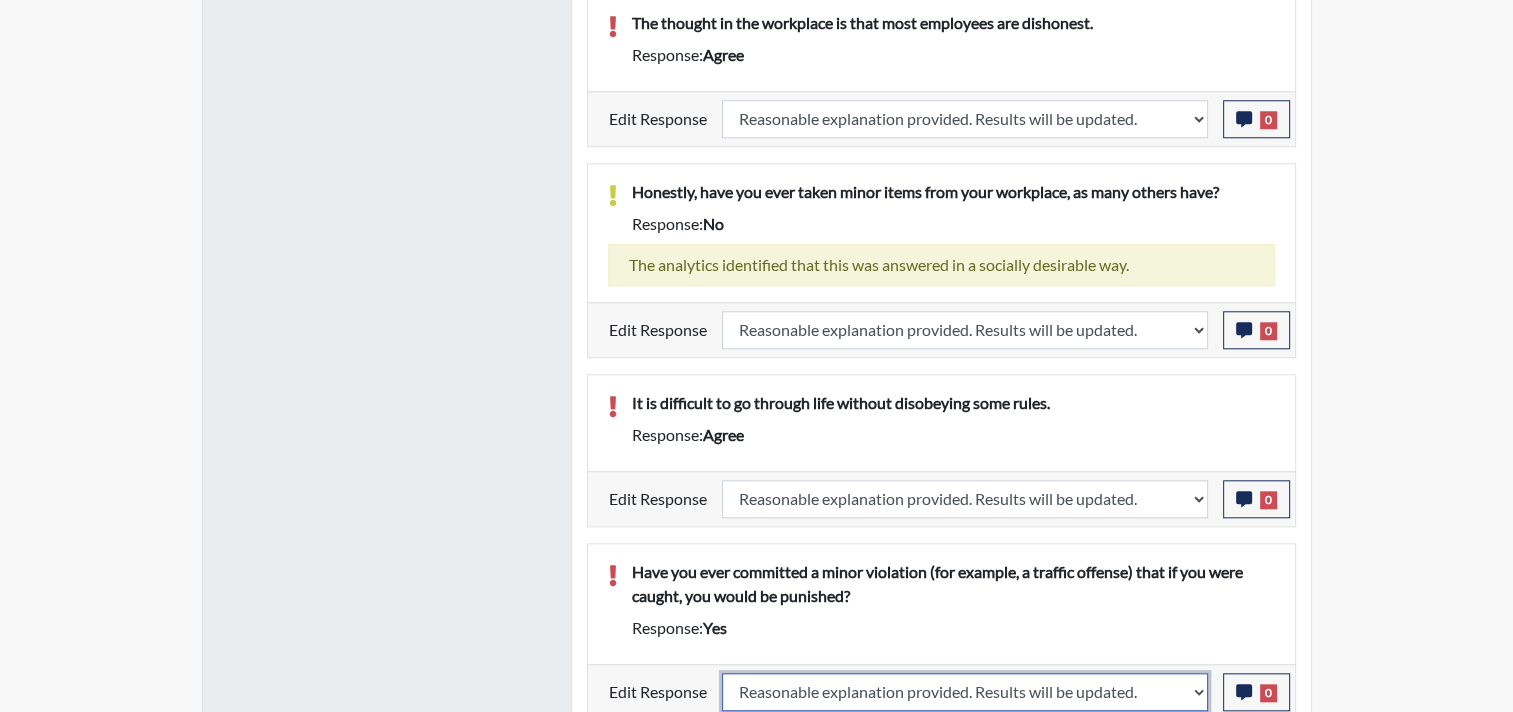 click on "Question is not relevant. Results will be updated. Reasonable explanation provided. Results will be updated. Response confirmed, which places the score below conditions. Clear the response edit. Results will be updated." at bounding box center (965, 692) 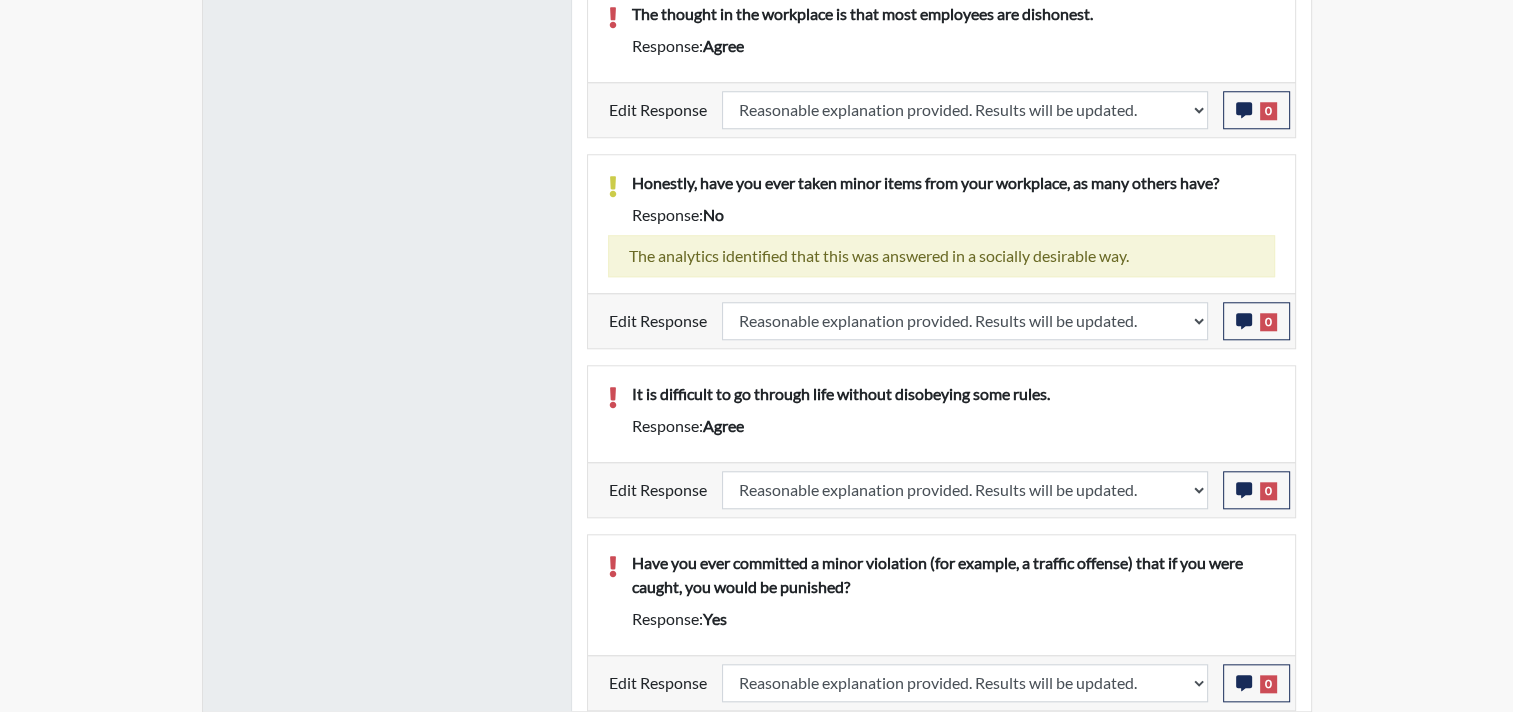 scroll, scrollTop: 1872, scrollLeft: 0, axis: vertical 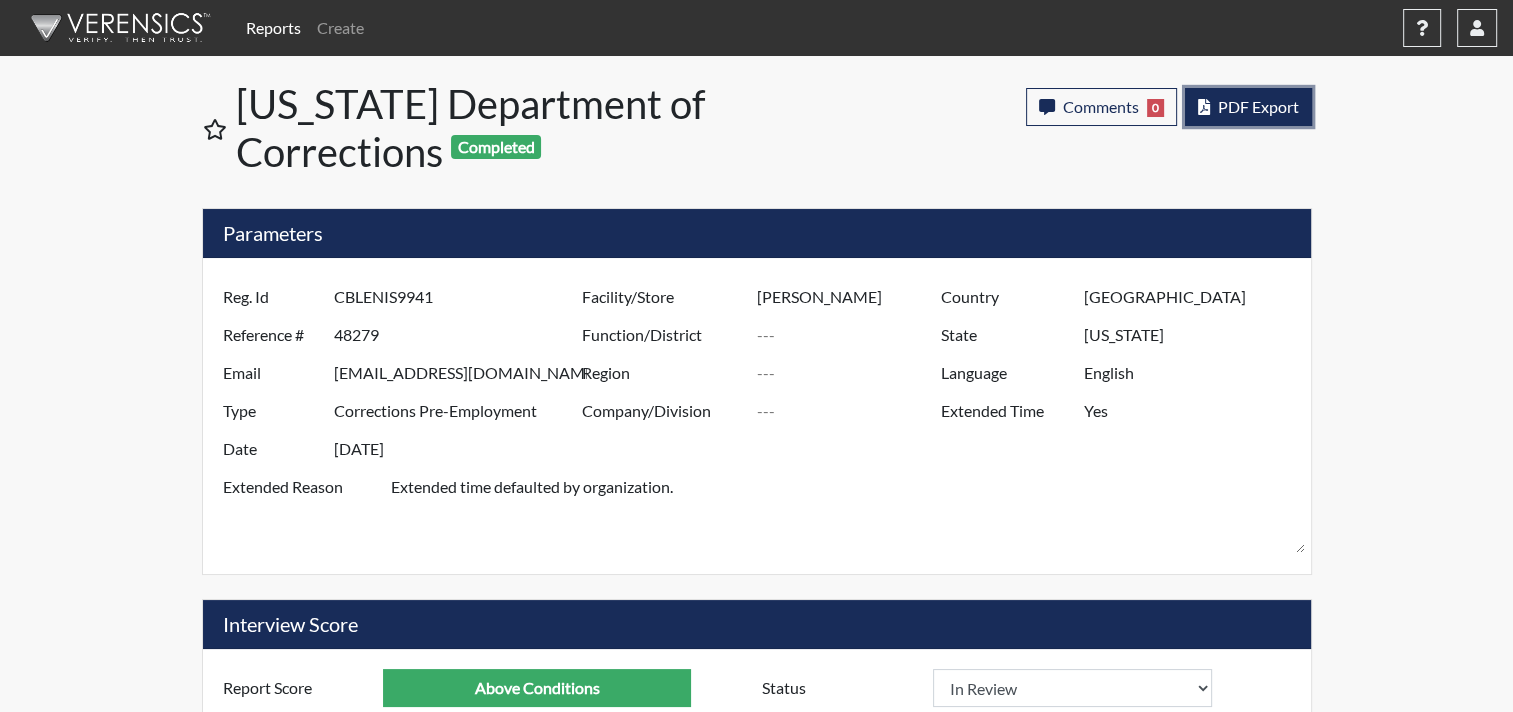 click on "PDF Export" at bounding box center (1258, 106) 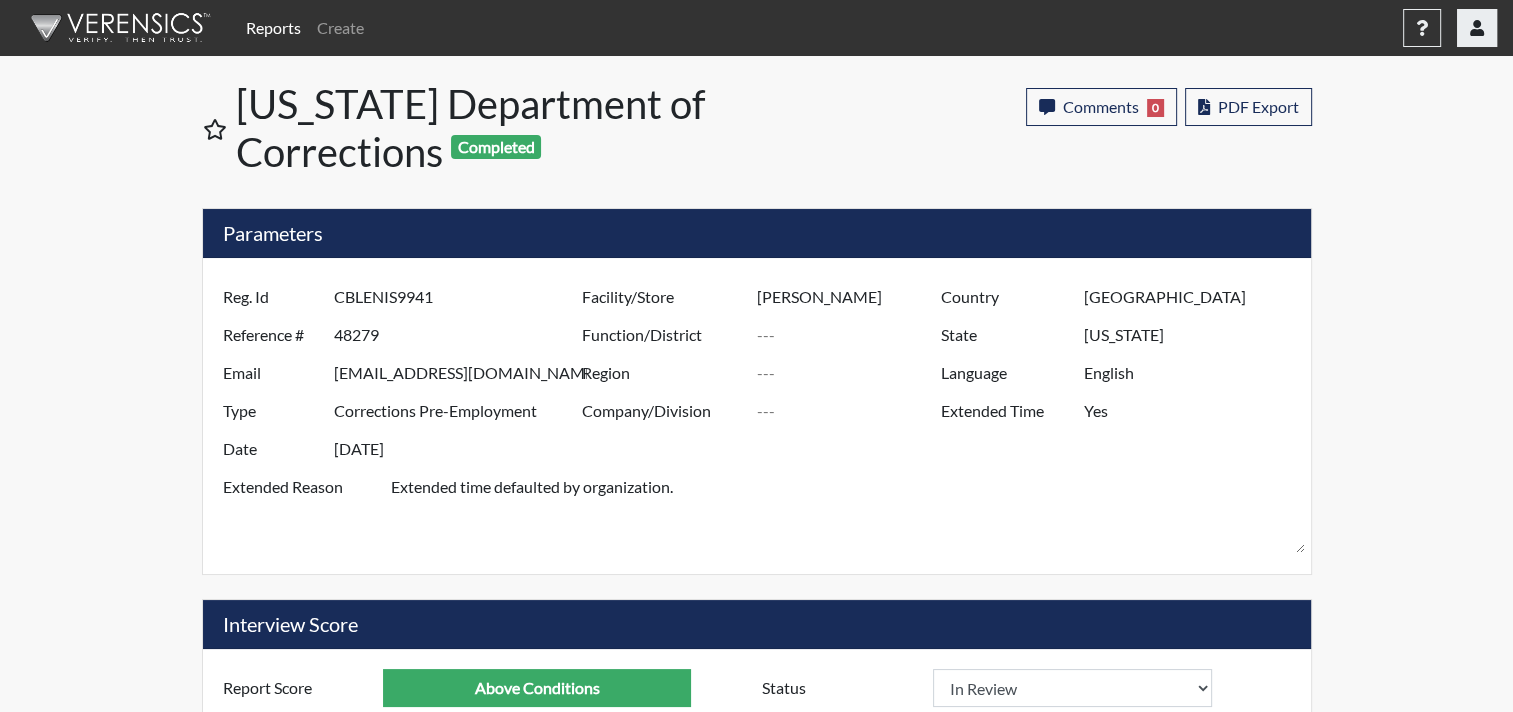 click 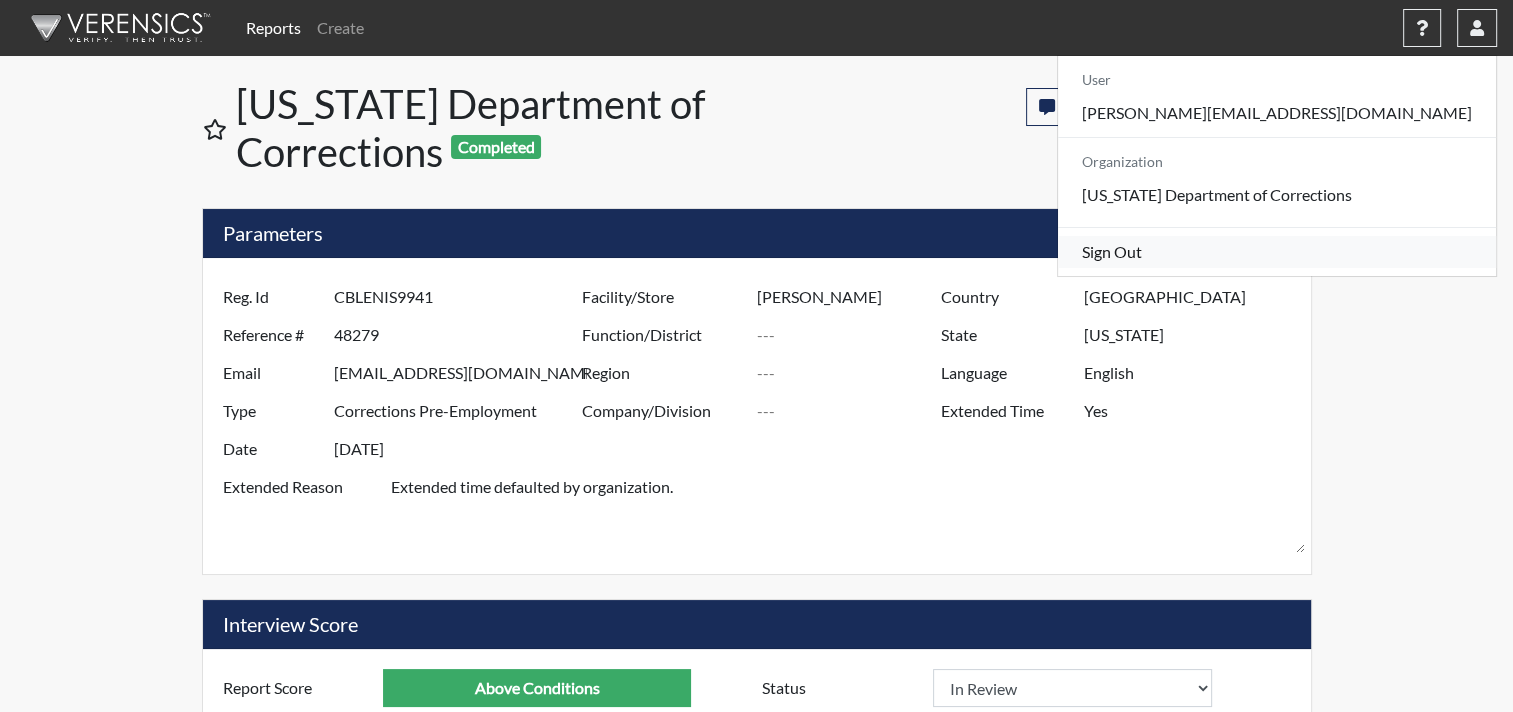 click on "Sign Out" at bounding box center (1277, 252) 